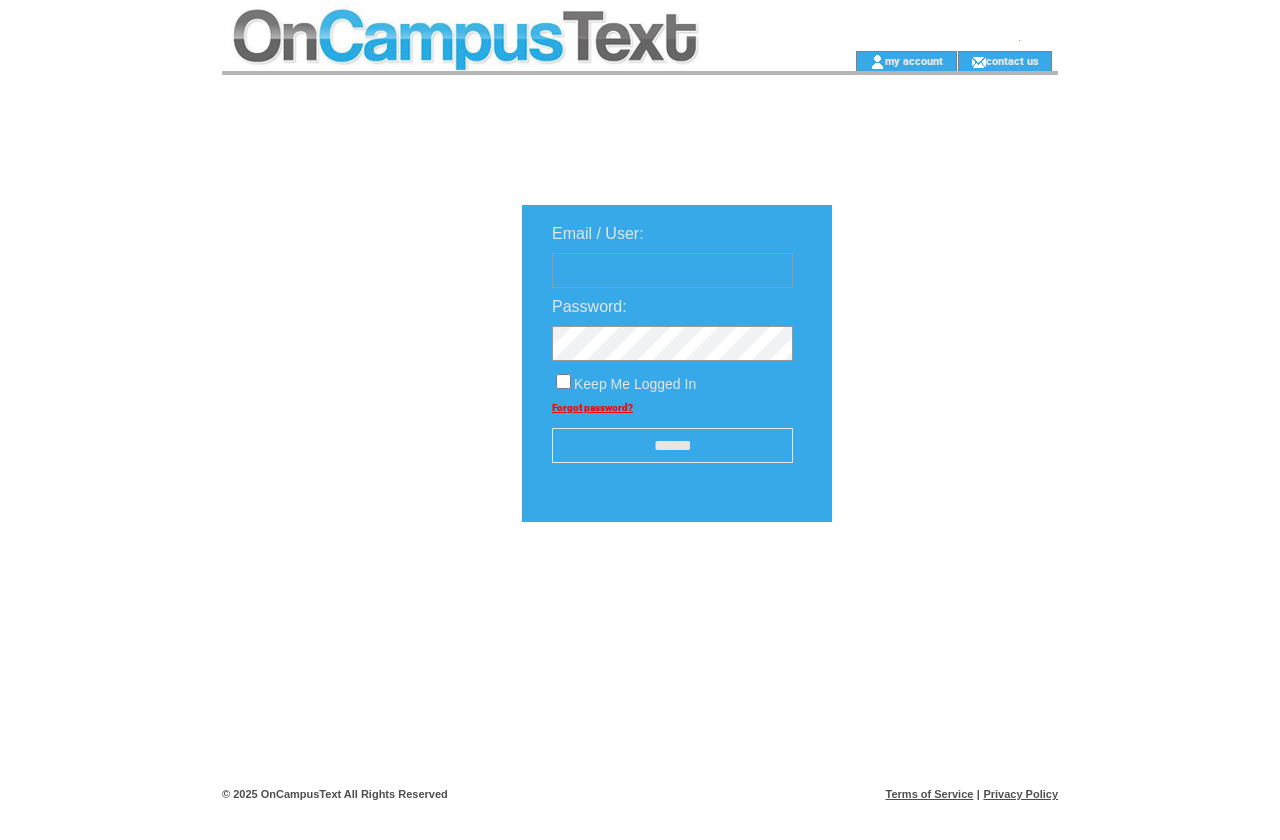 scroll, scrollTop: 0, scrollLeft: 0, axis: both 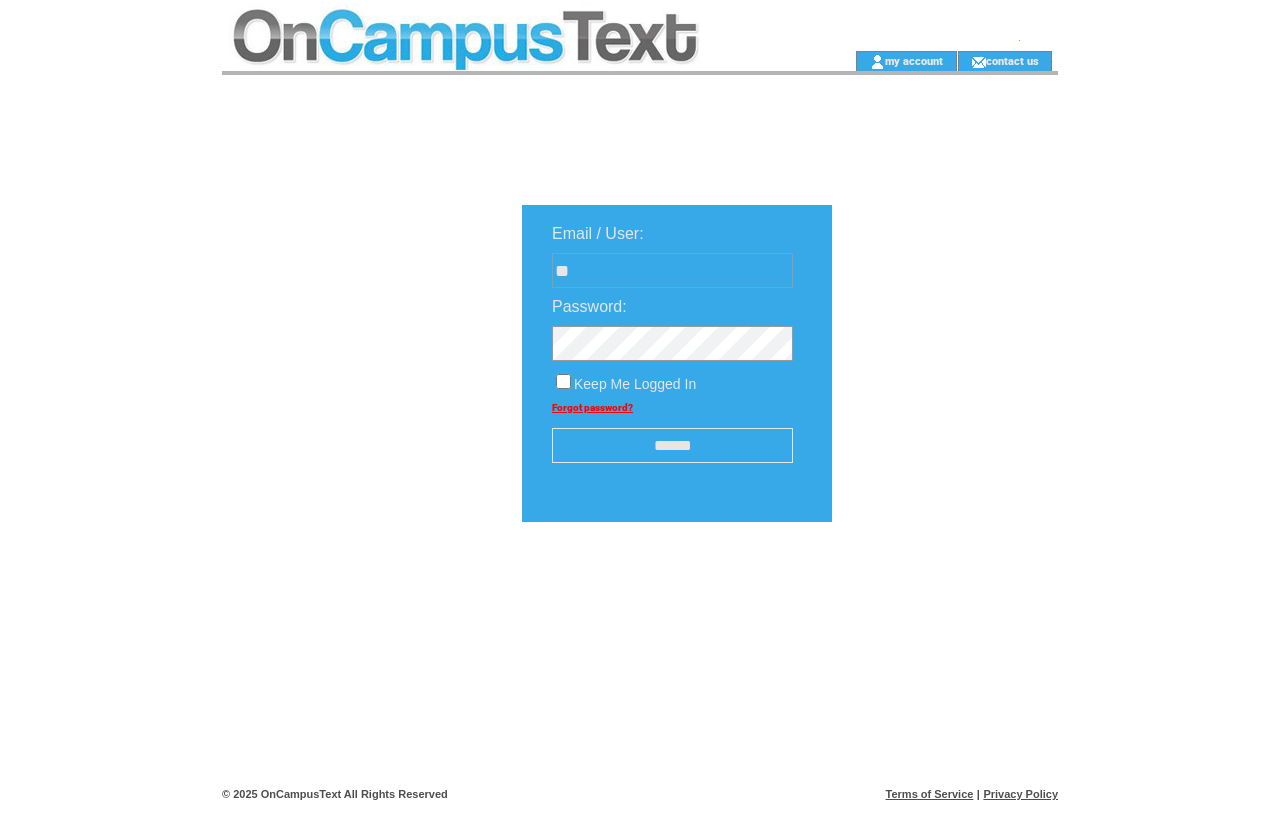 type on "*" 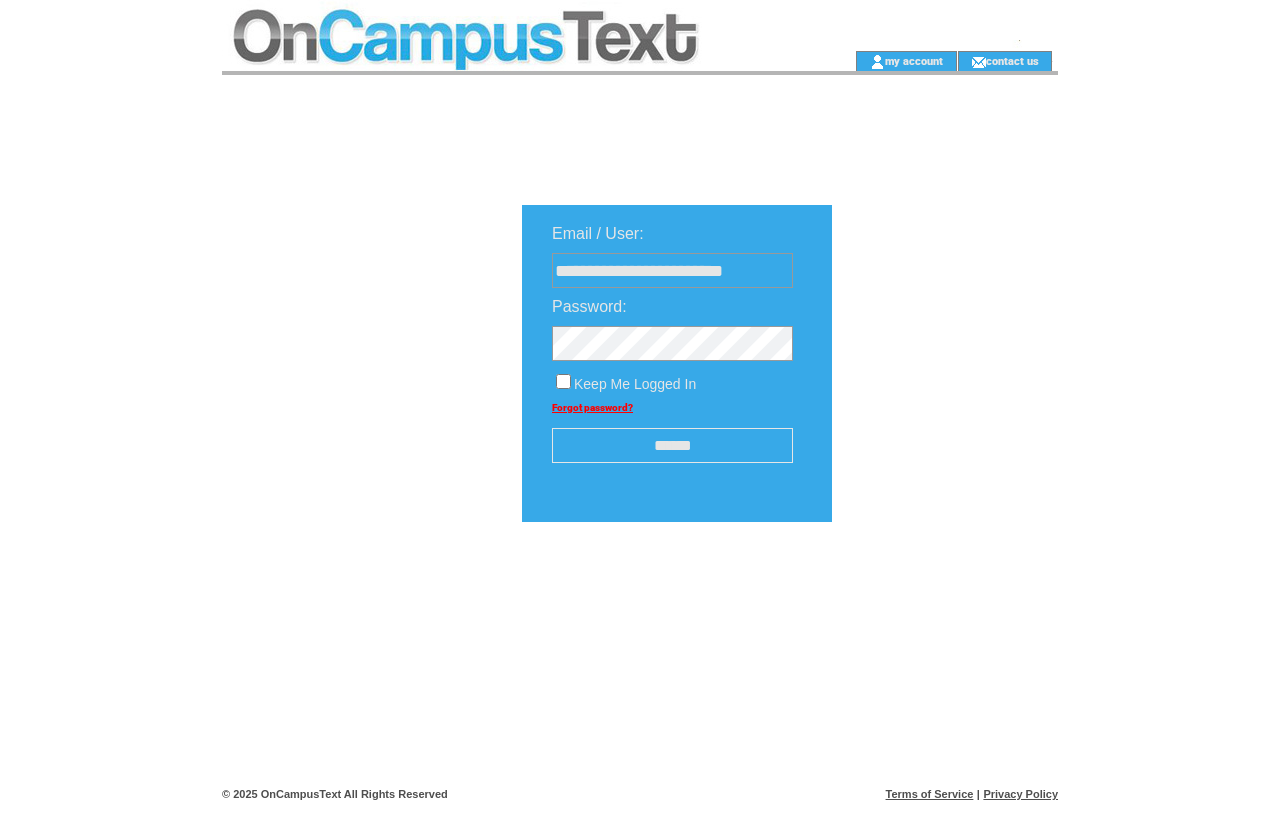 type on "**********" 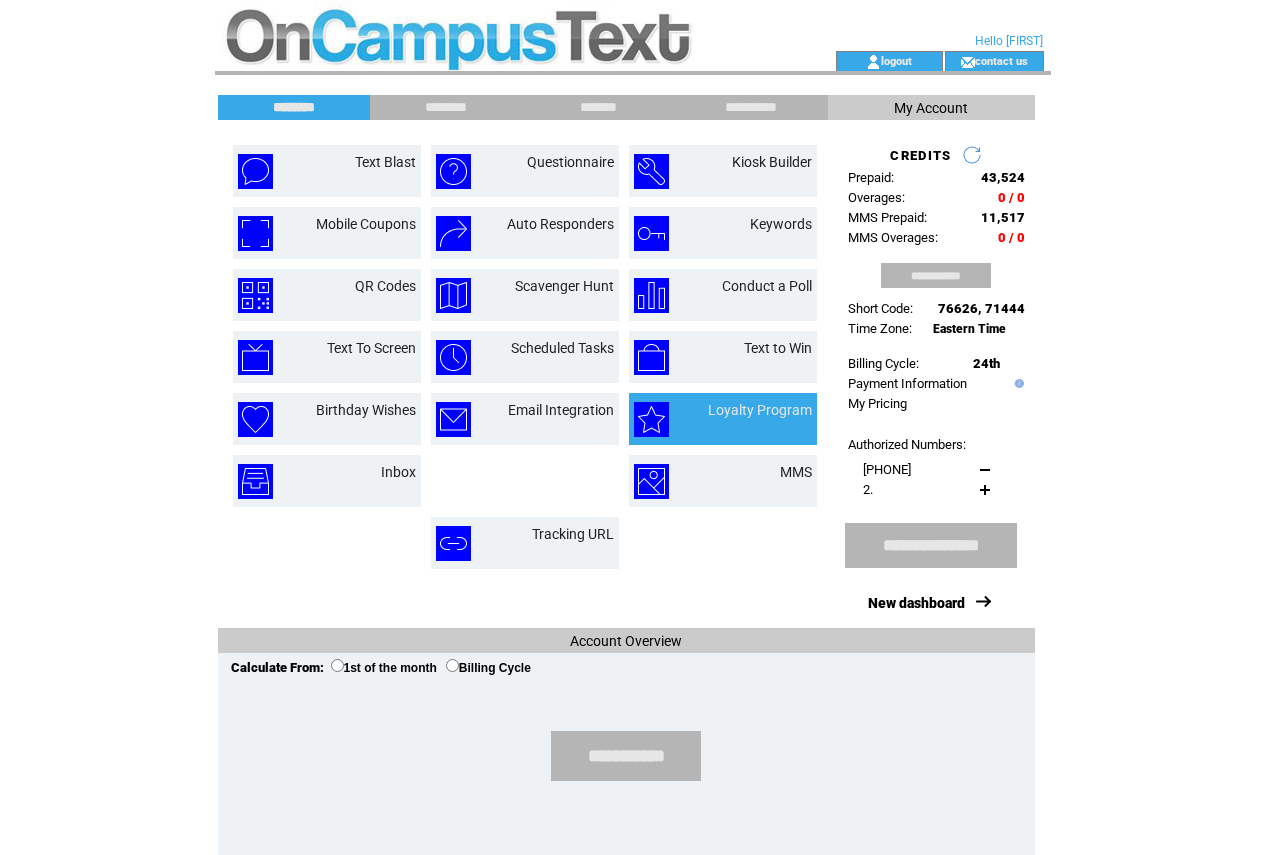 scroll, scrollTop: 0, scrollLeft: 0, axis: both 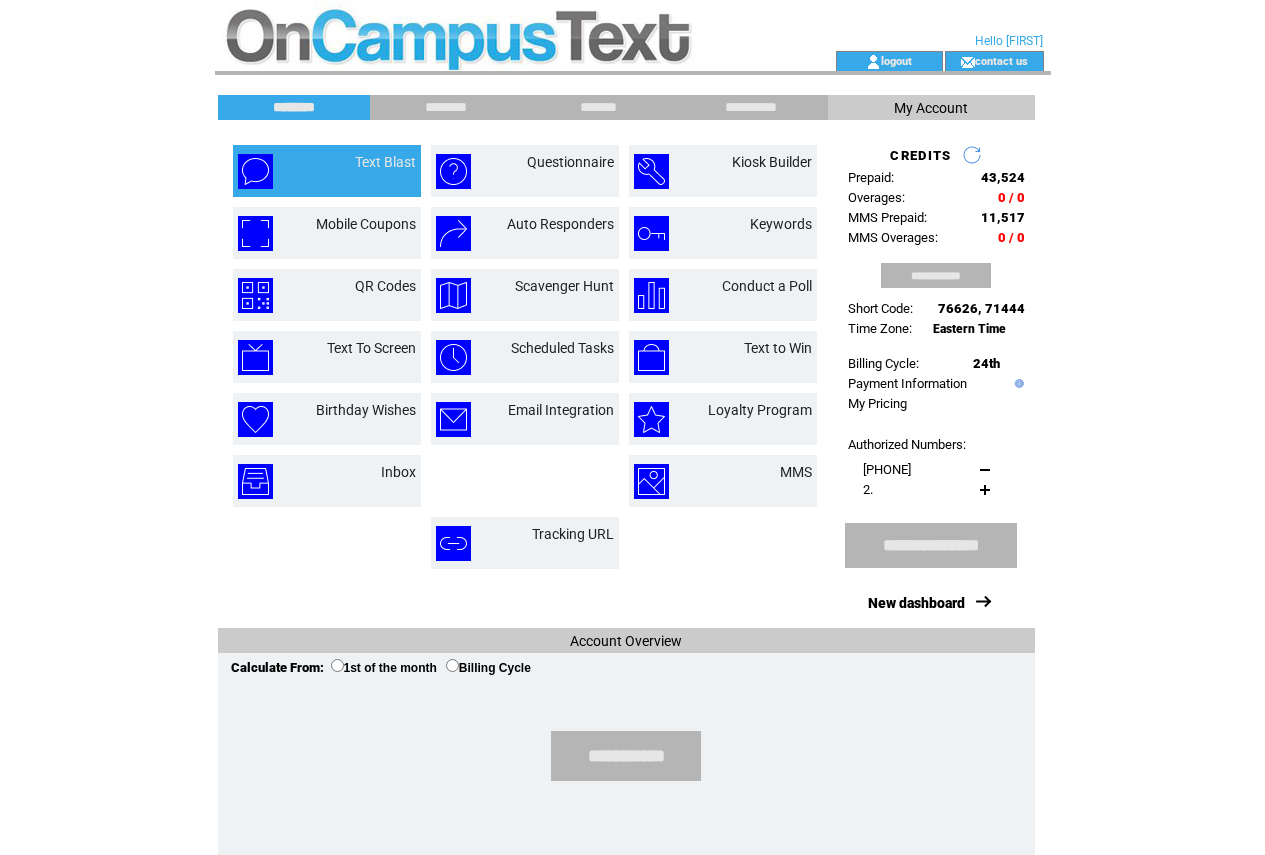 click on "Text Blast" at bounding box center (362, 171) 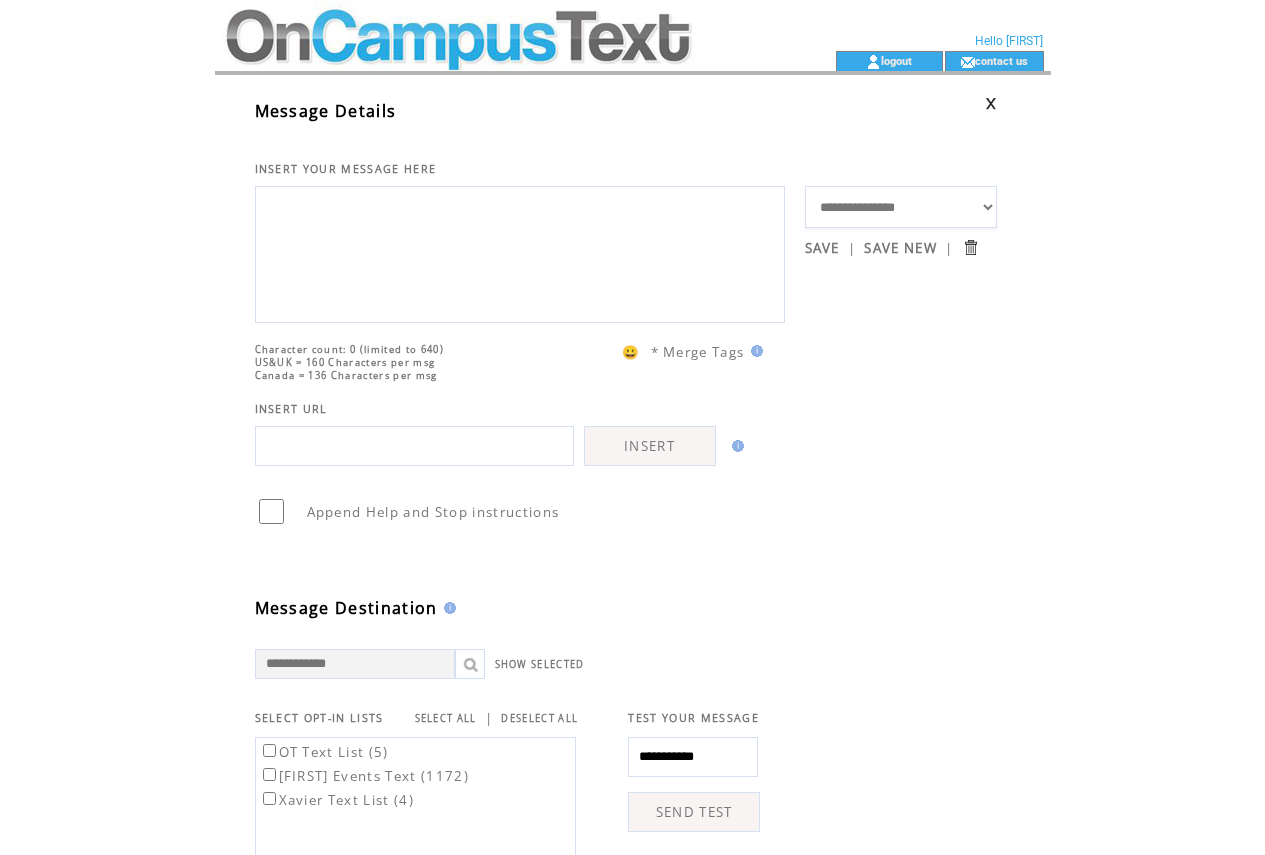 scroll, scrollTop: 0, scrollLeft: 0, axis: both 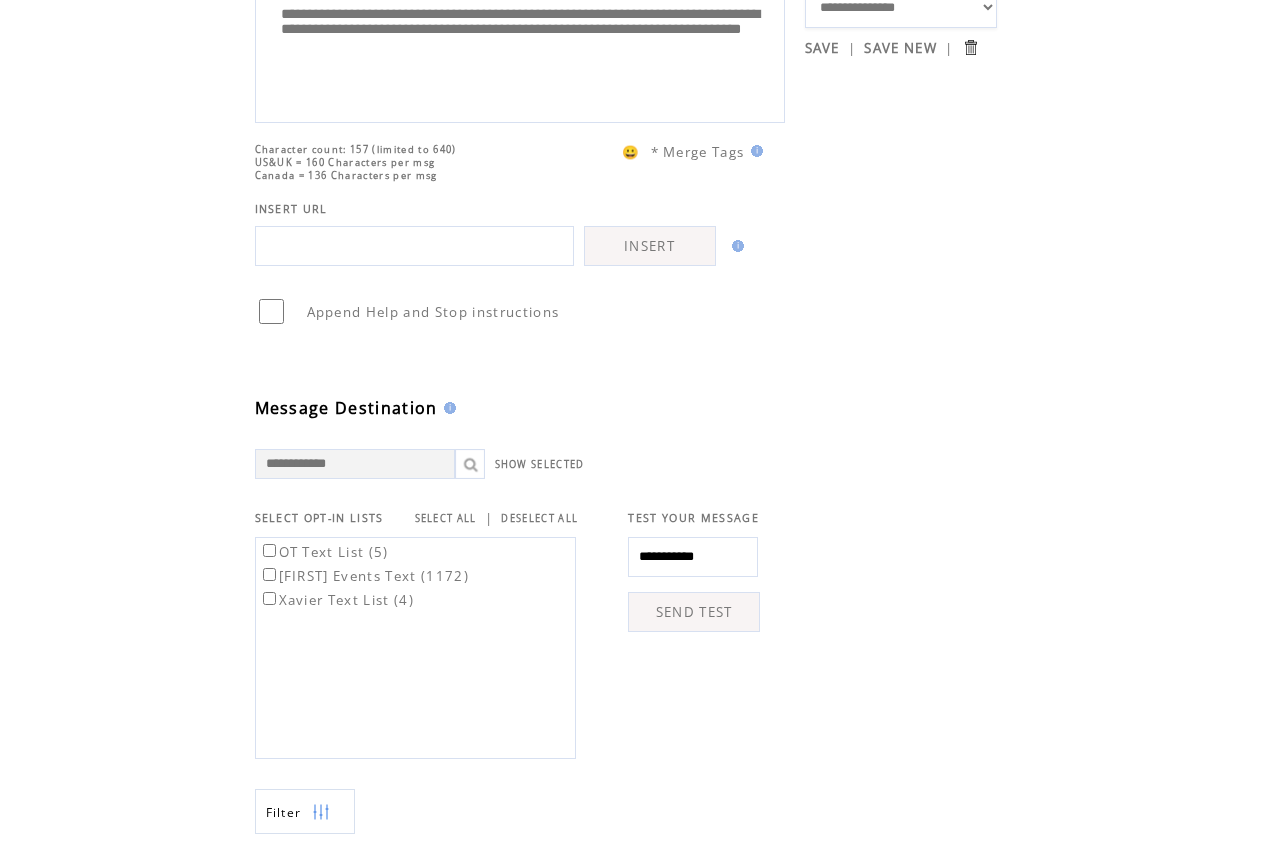 type on "**********" 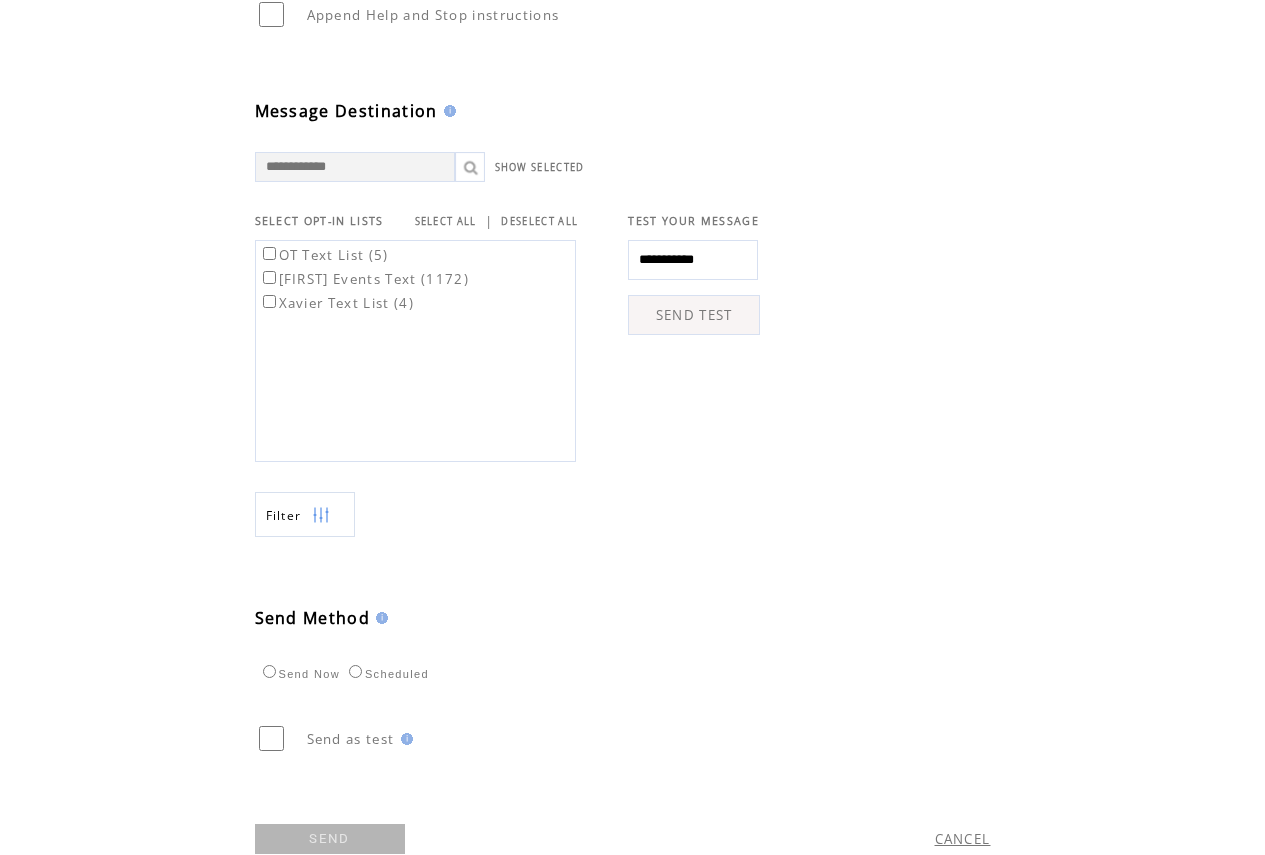 scroll, scrollTop: 586, scrollLeft: 0, axis: vertical 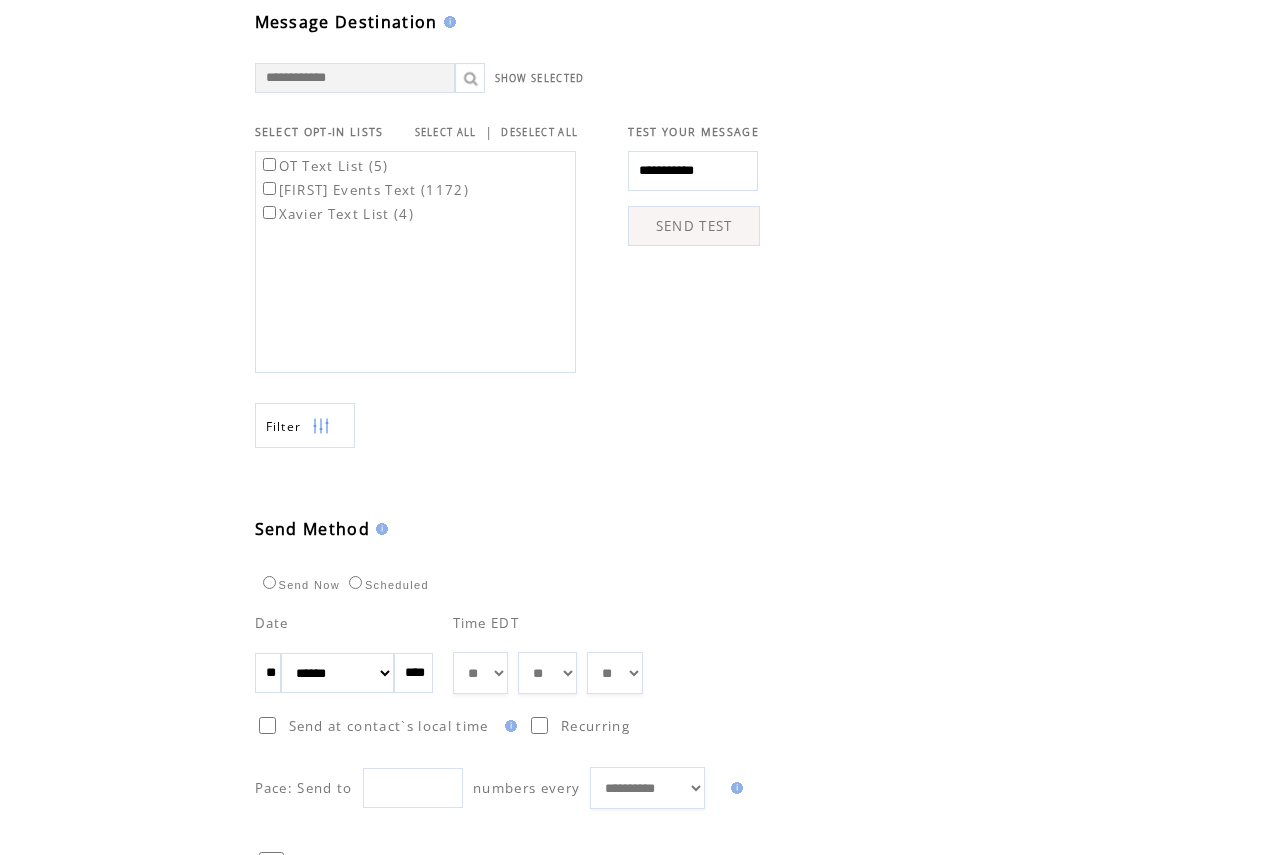click on "**" at bounding box center [268, 673] 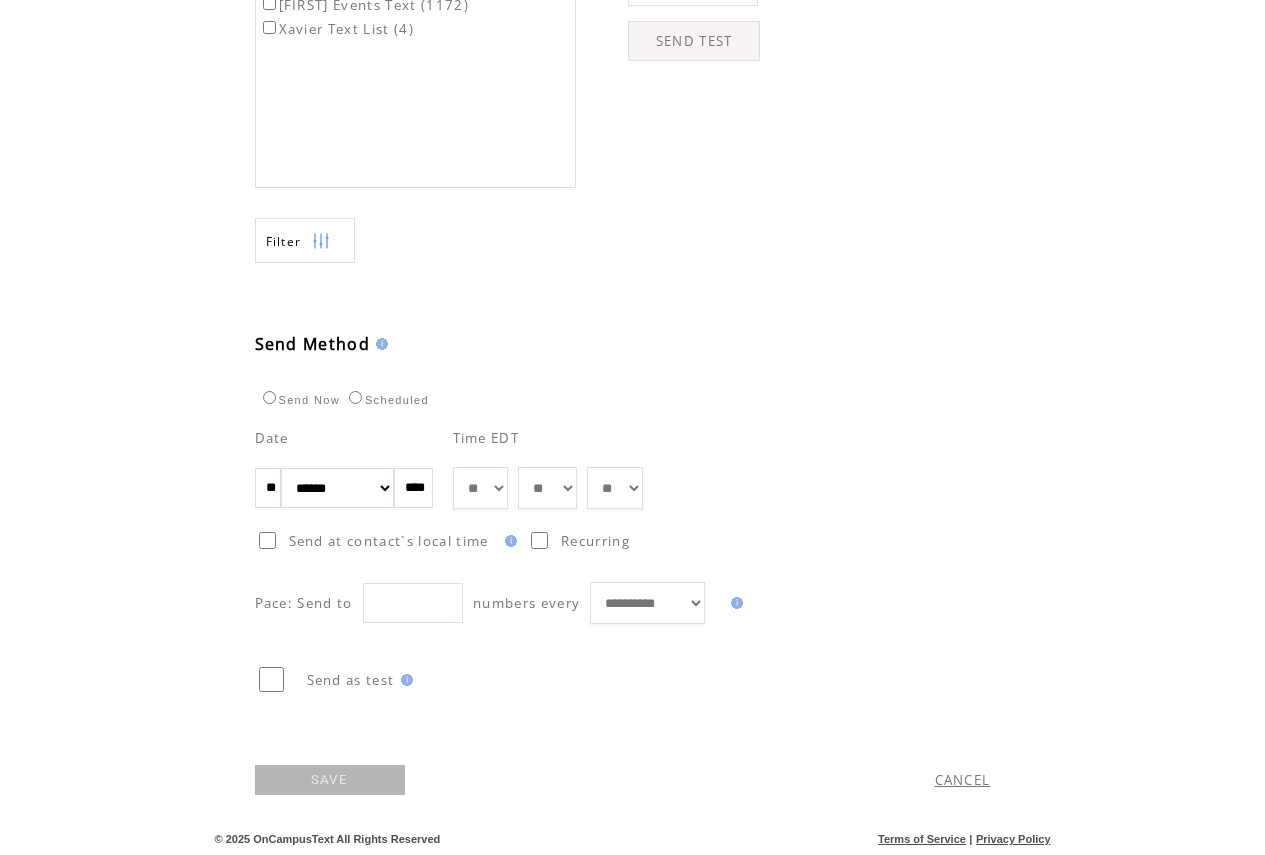scroll, scrollTop: 786, scrollLeft: 0, axis: vertical 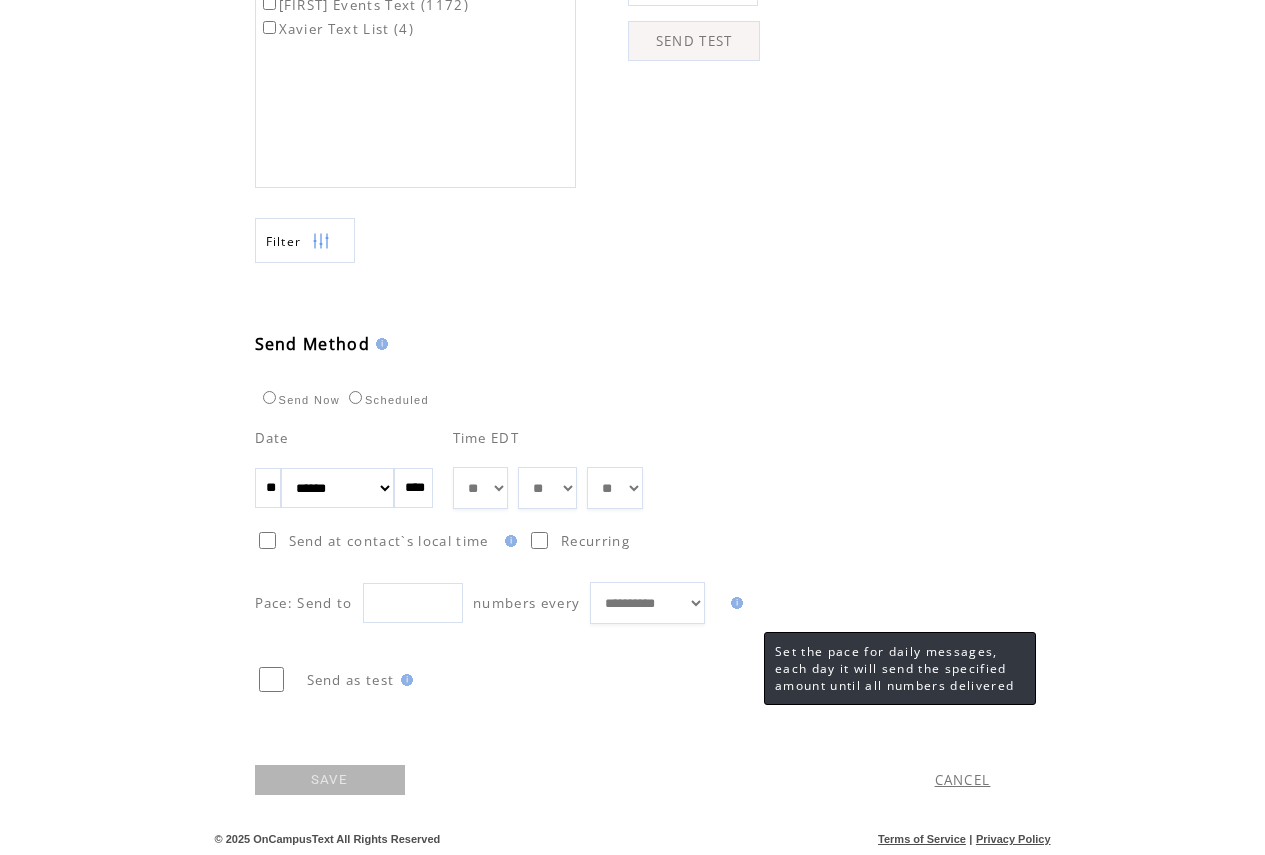 click on "**********" at bounding box center (626, 516) 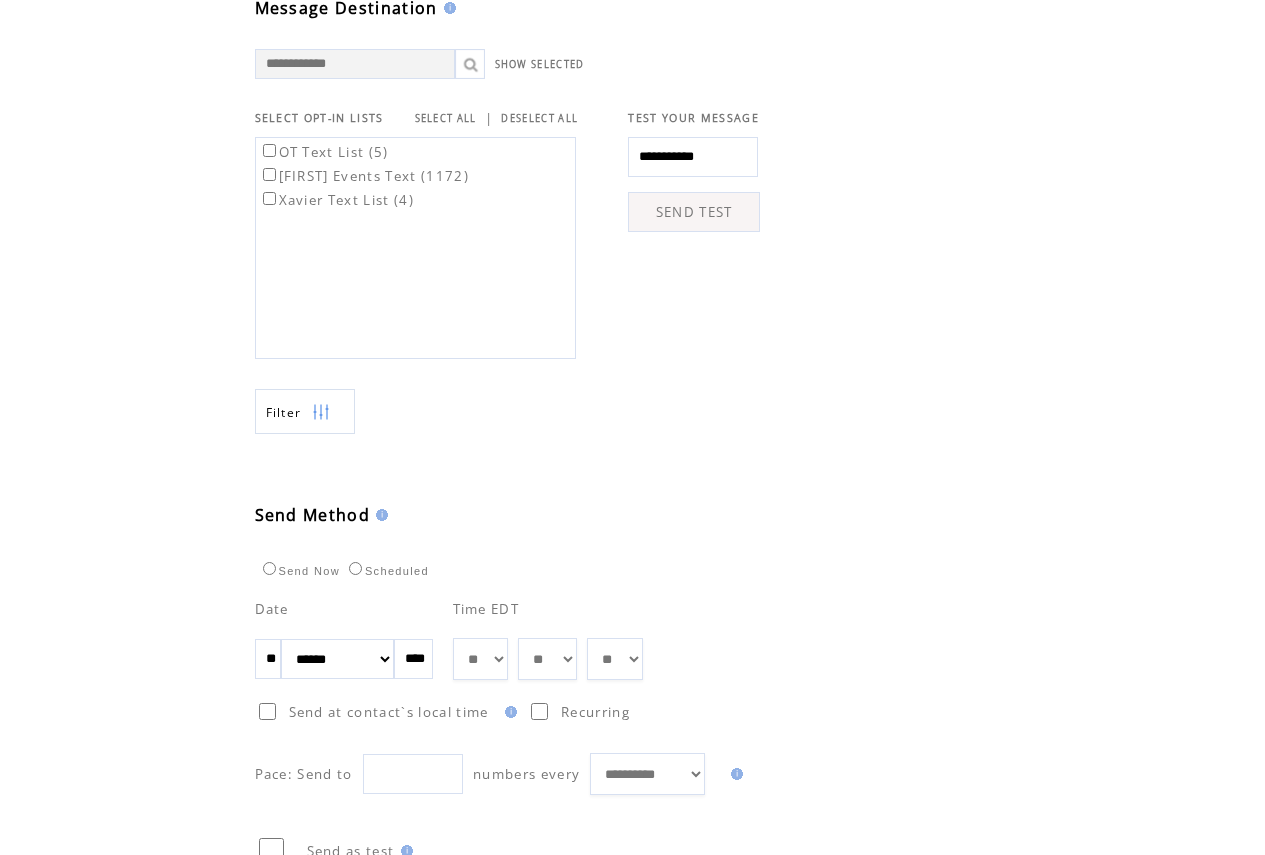 scroll, scrollTop: 801, scrollLeft: 0, axis: vertical 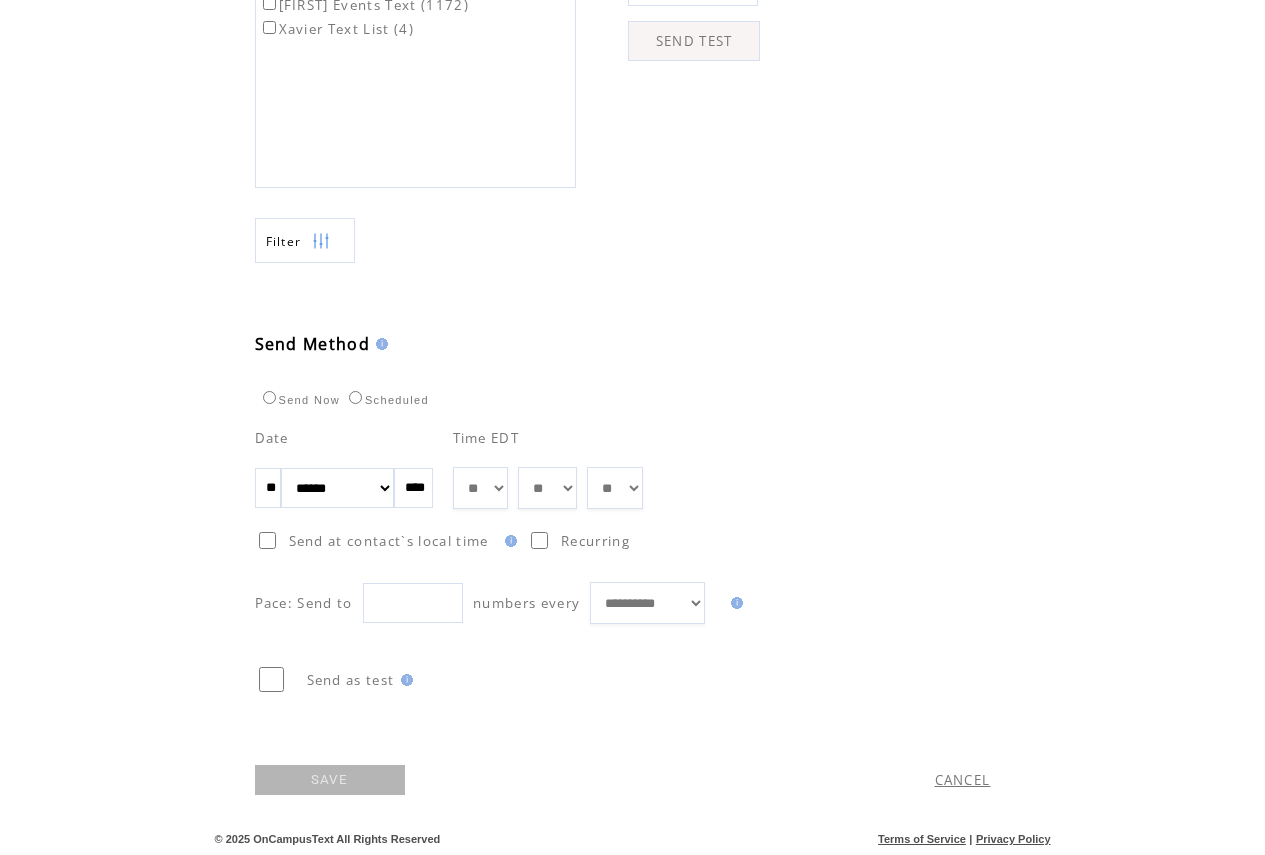 click on "SAVE" at bounding box center [330, 780] 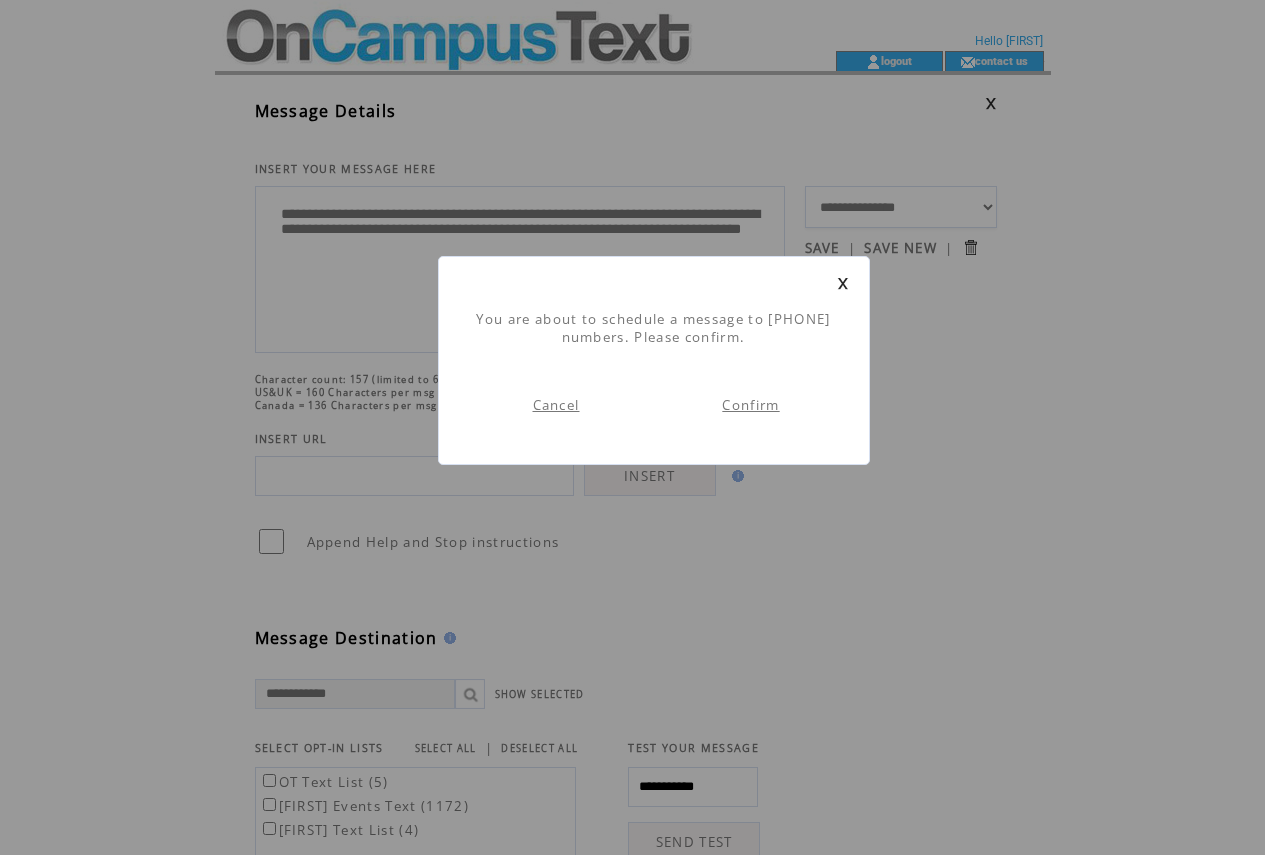 scroll, scrollTop: 1, scrollLeft: 0, axis: vertical 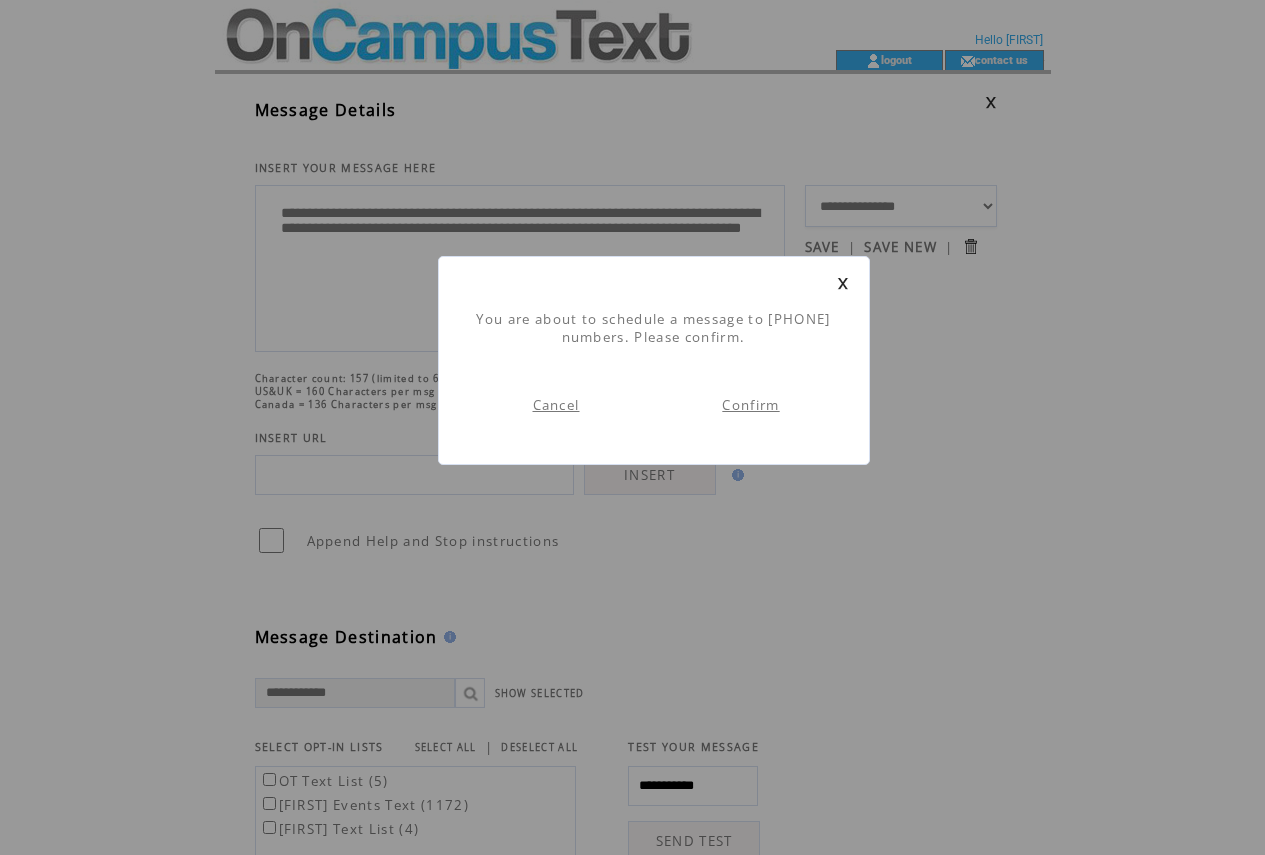 click on "Confirm" at bounding box center (750, 405) 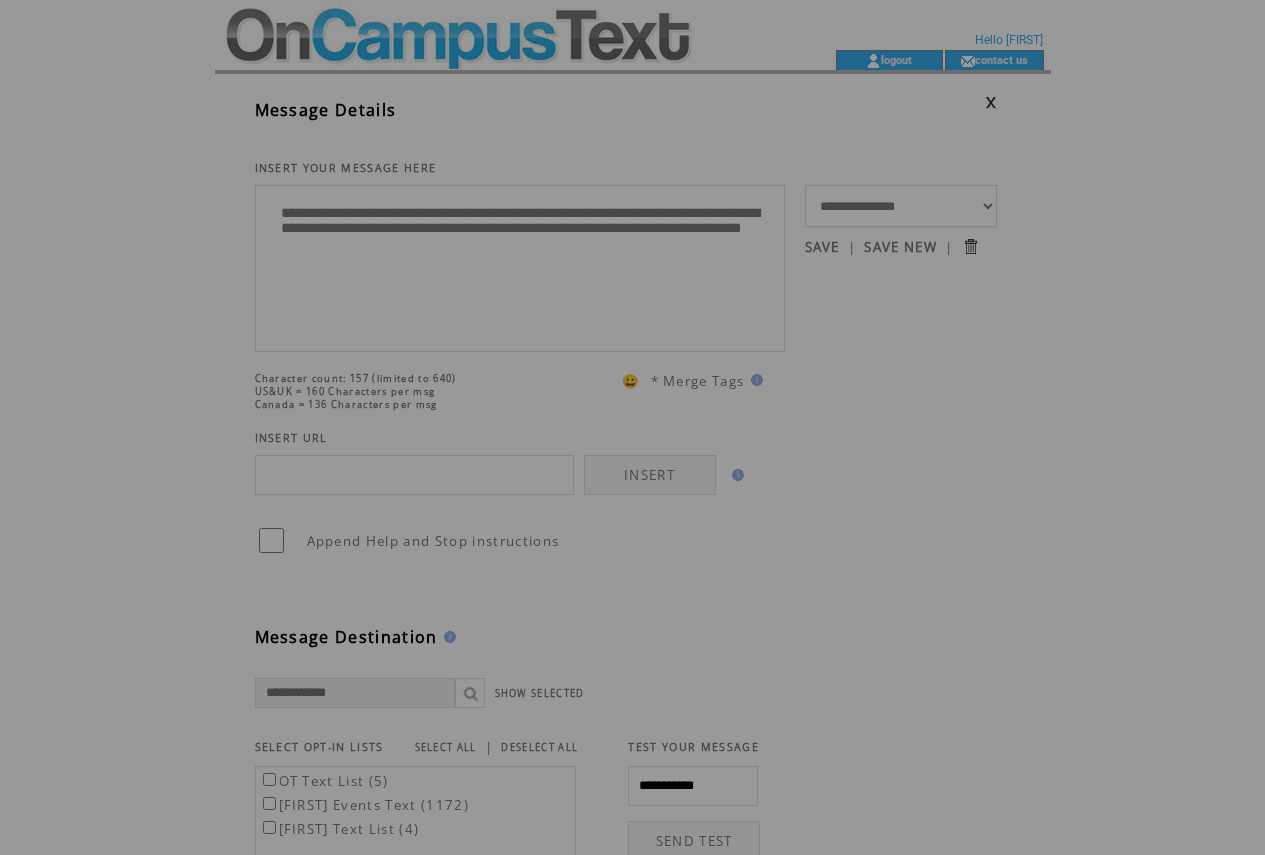 scroll, scrollTop: 0, scrollLeft: 0, axis: both 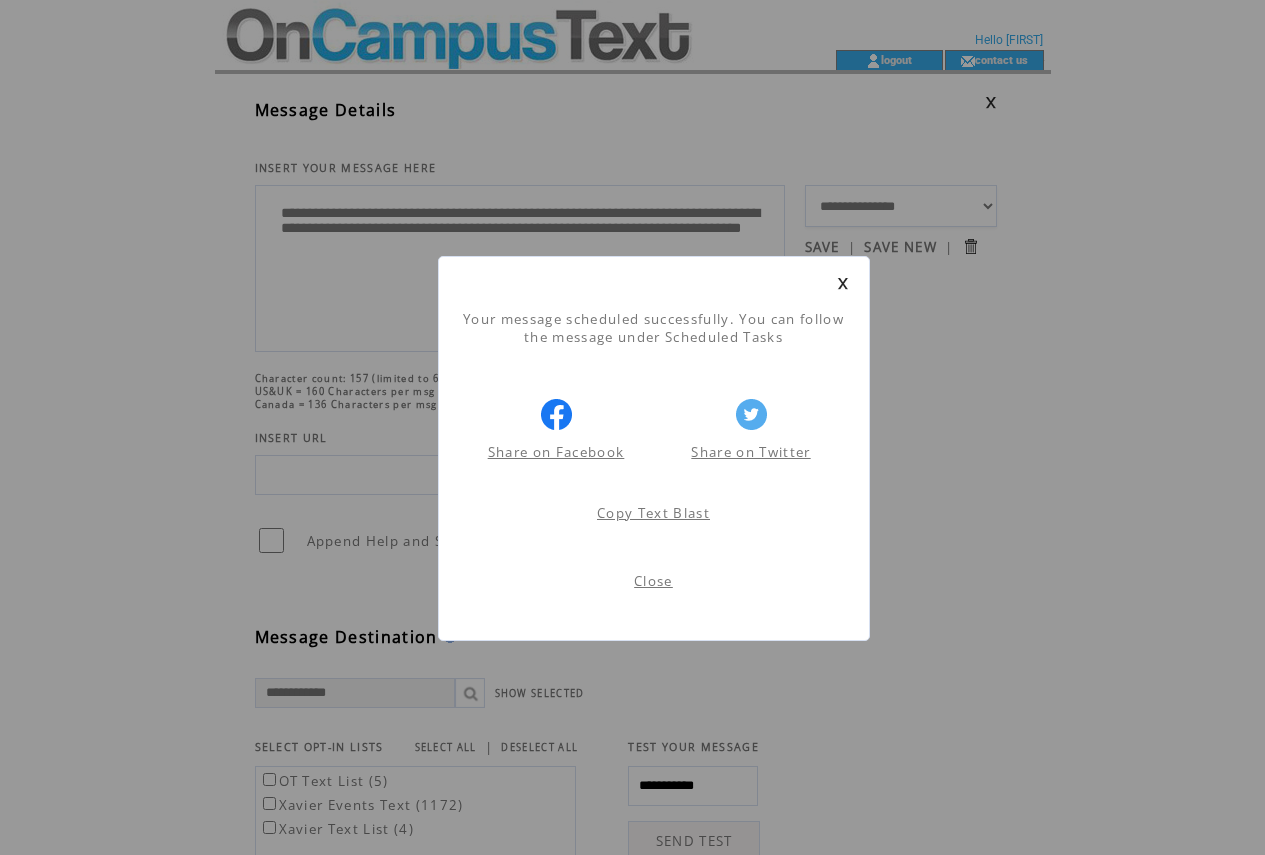 click on "Close" at bounding box center (653, 581) 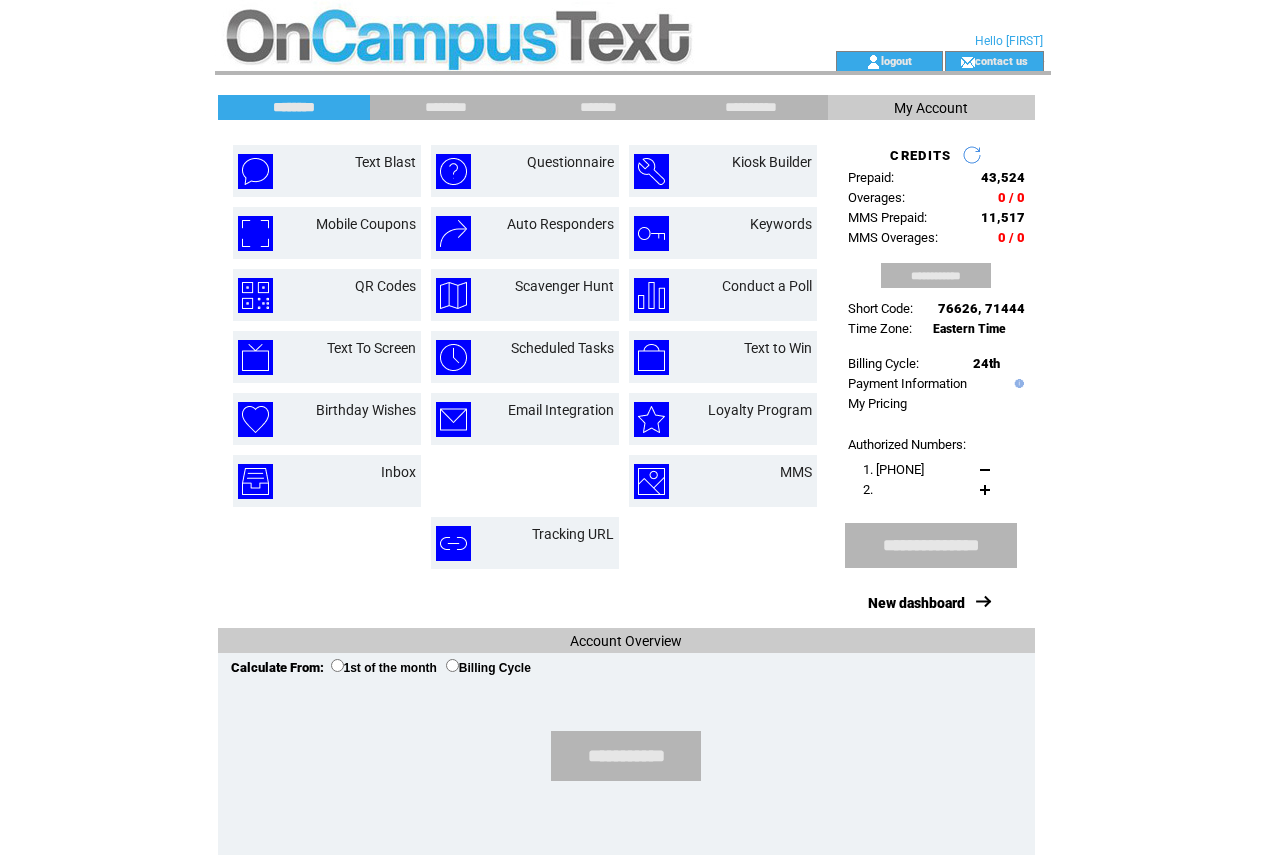 scroll, scrollTop: 0, scrollLeft: 0, axis: both 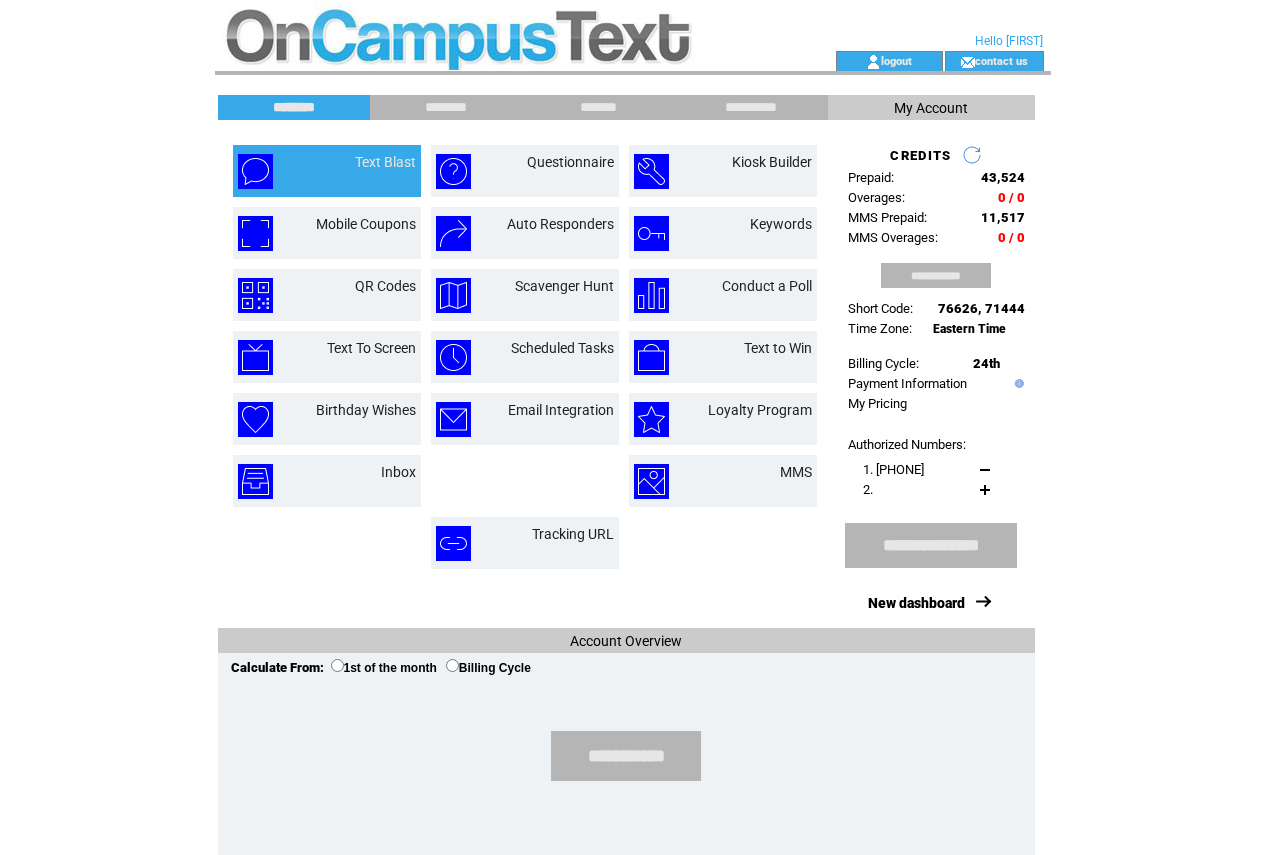 click on "Text Blast" at bounding box center [362, 171] 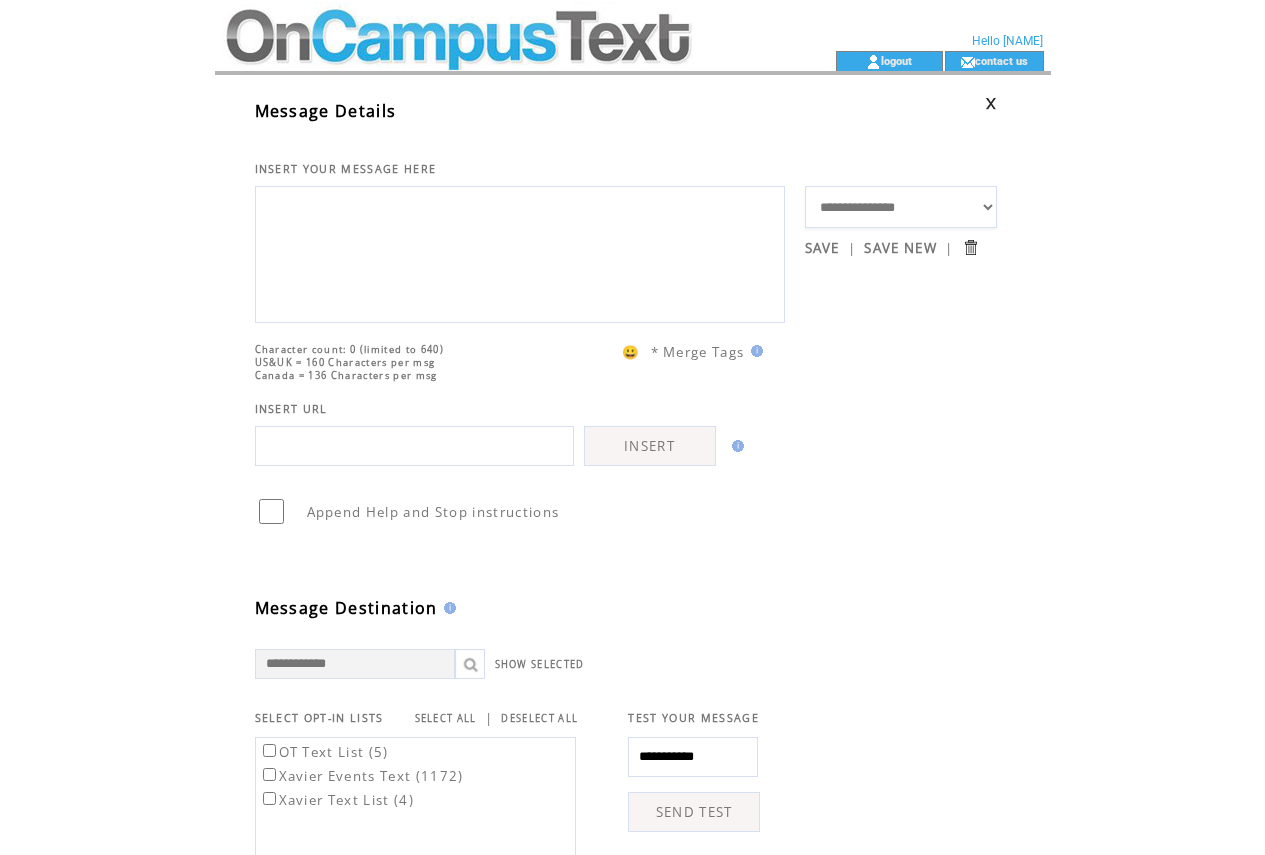 scroll, scrollTop: 0, scrollLeft: 0, axis: both 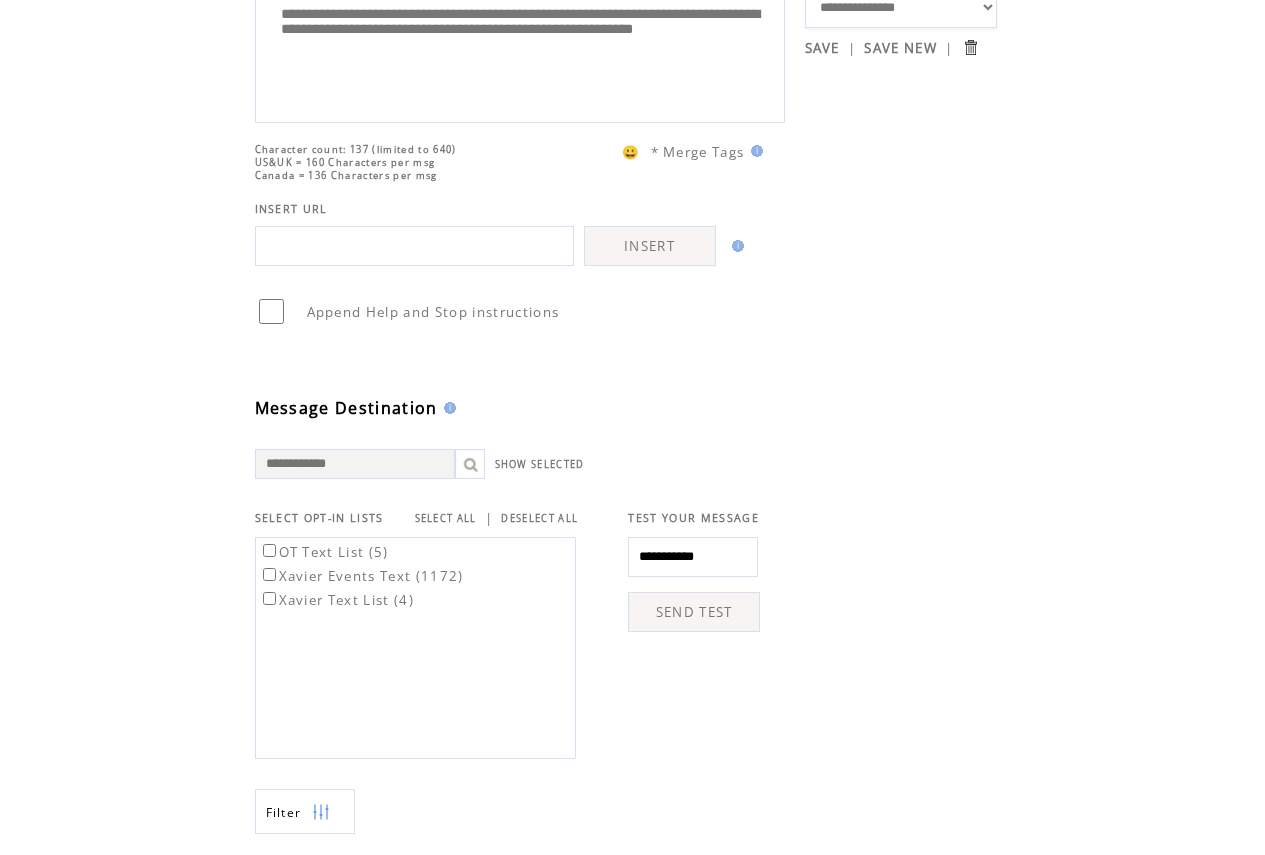 type on "**********" 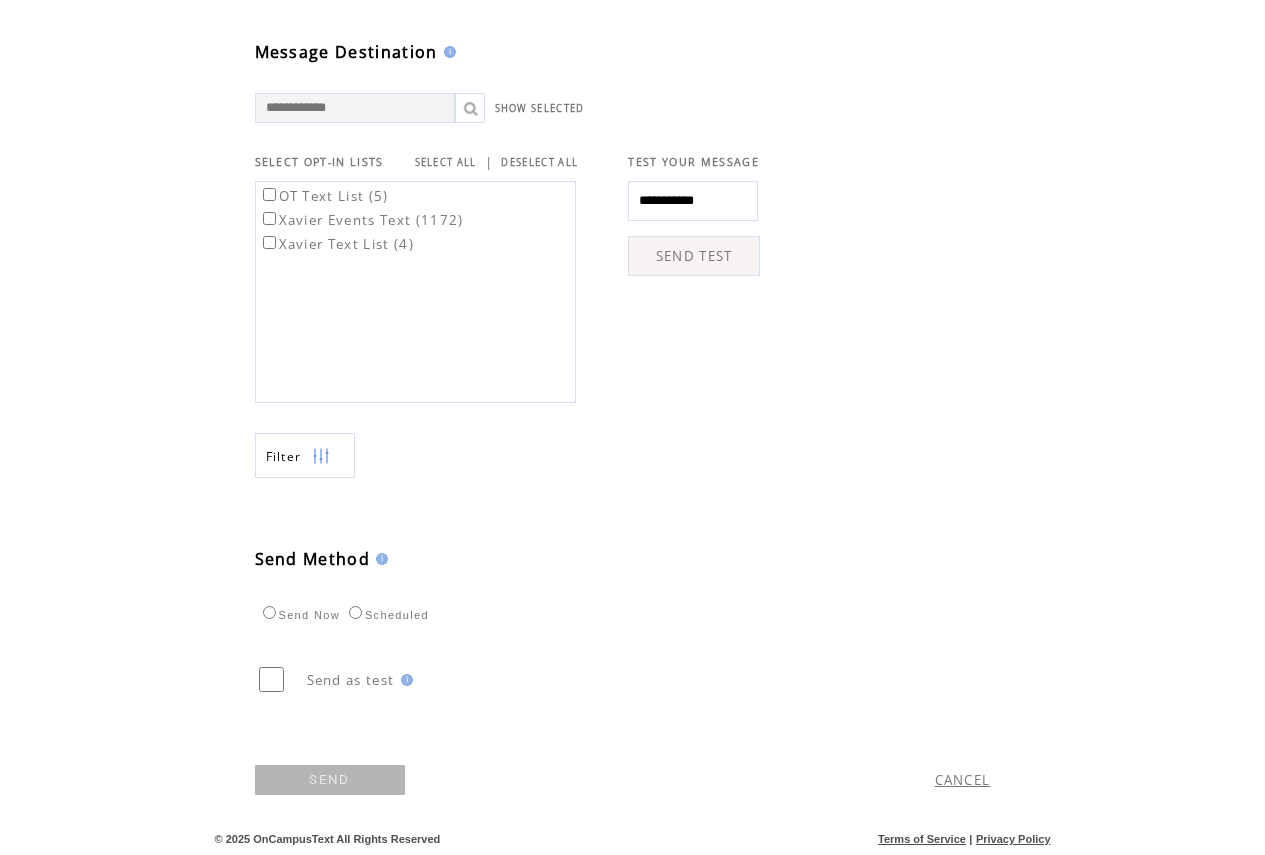 scroll, scrollTop: 586, scrollLeft: 0, axis: vertical 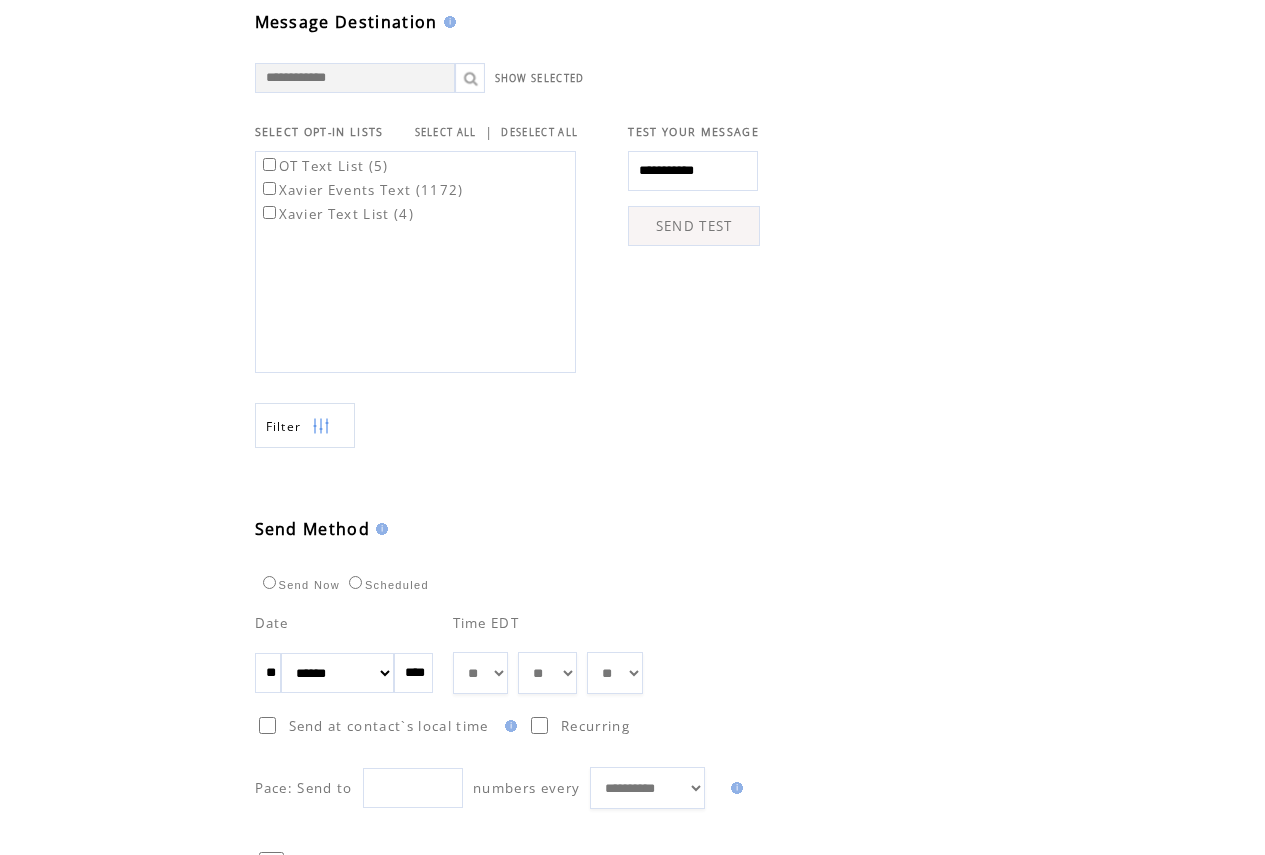 click on "**" at bounding box center (268, 673) 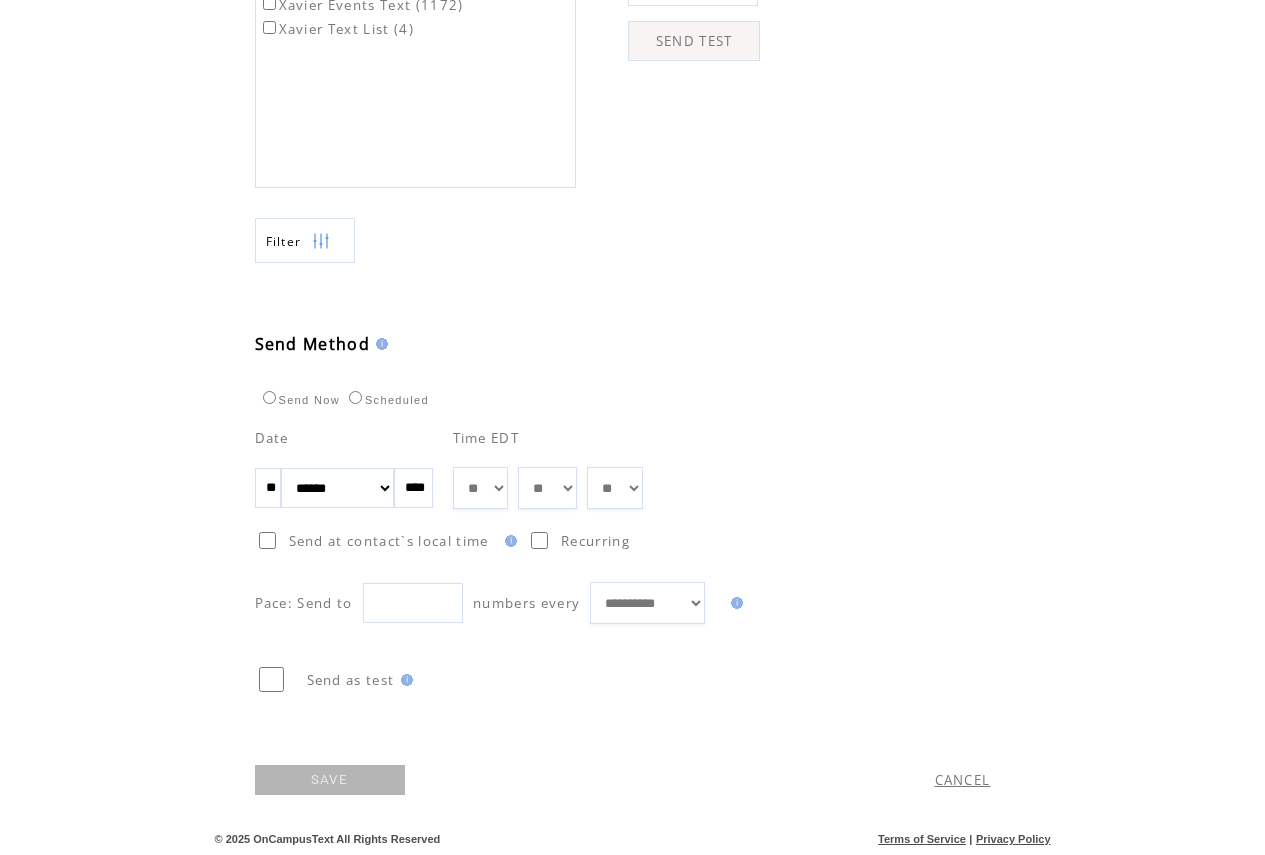 scroll, scrollTop: 801, scrollLeft: 0, axis: vertical 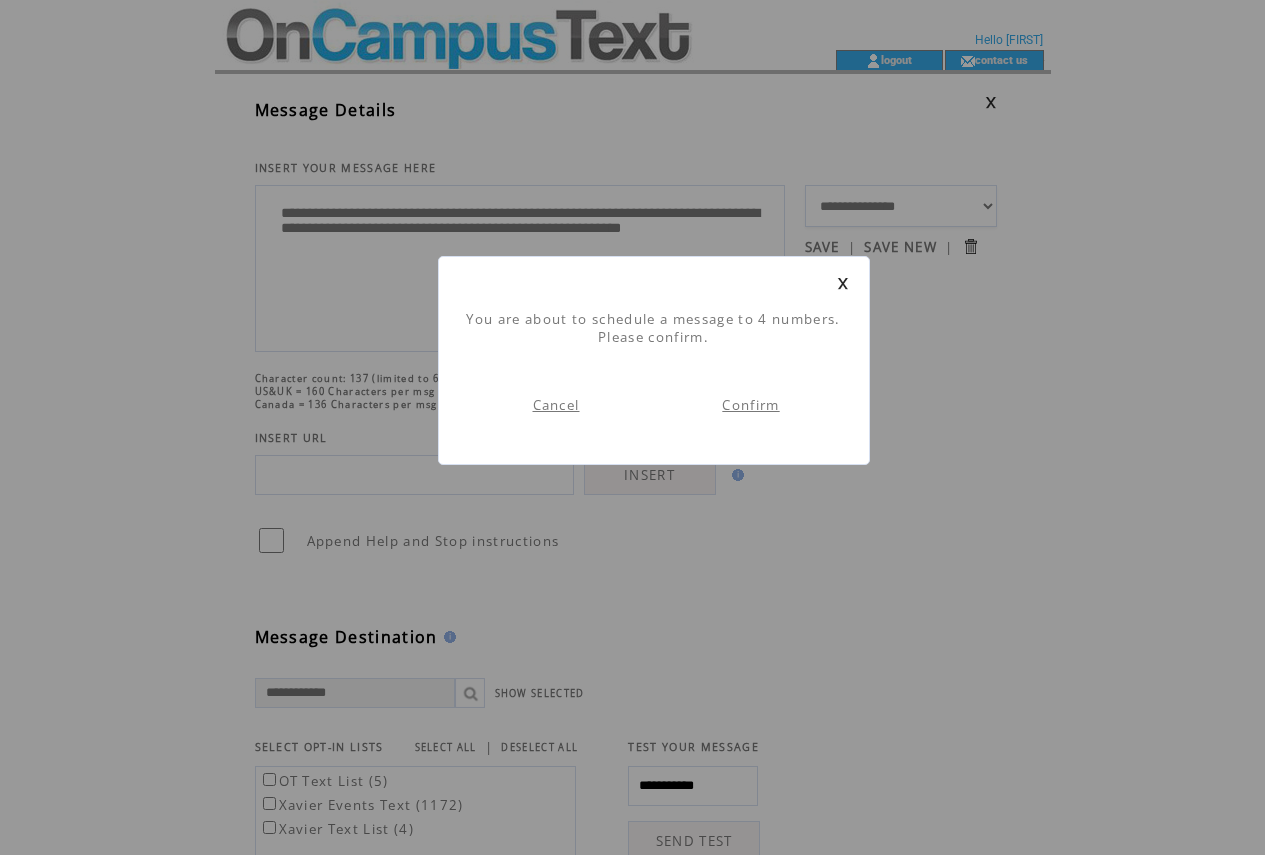 click on "Confirm" at bounding box center (750, 405) 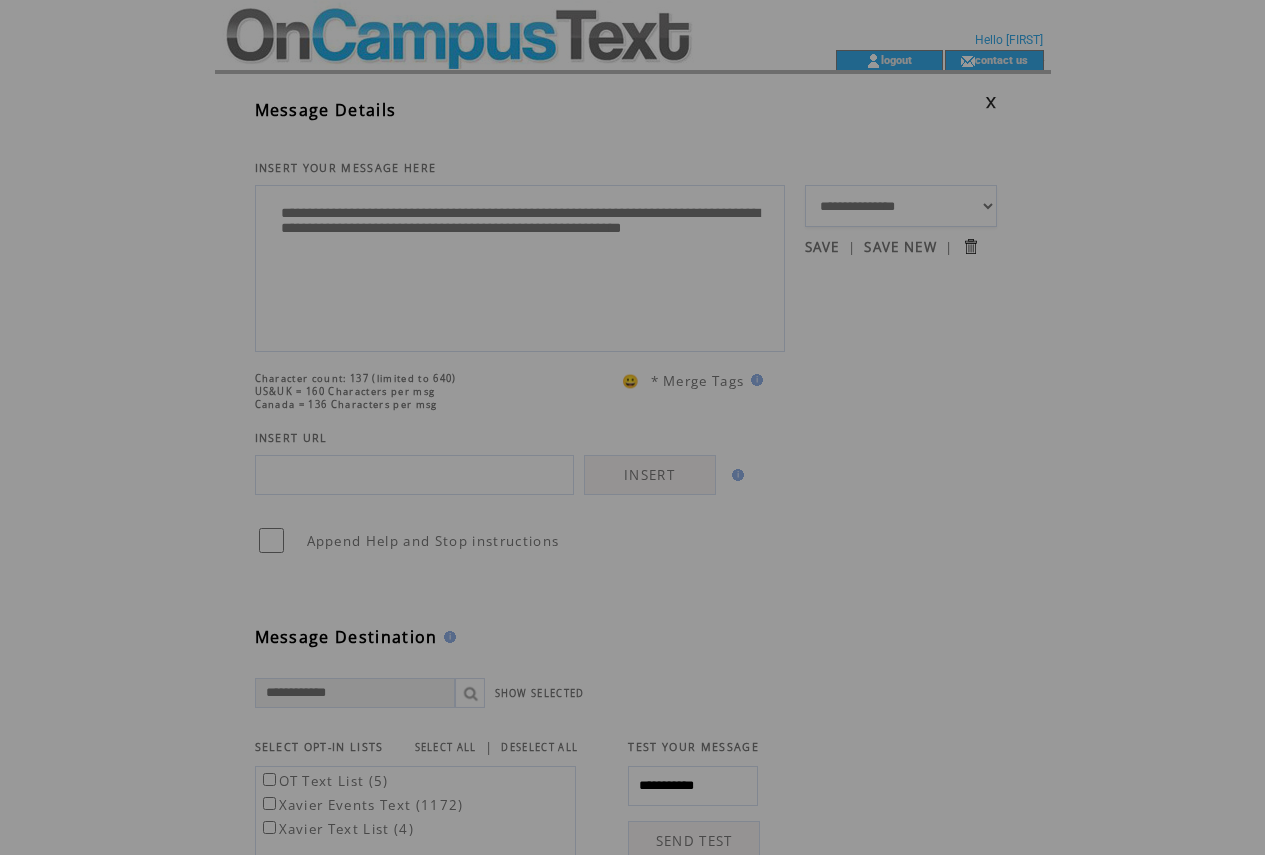 scroll, scrollTop: 0, scrollLeft: 0, axis: both 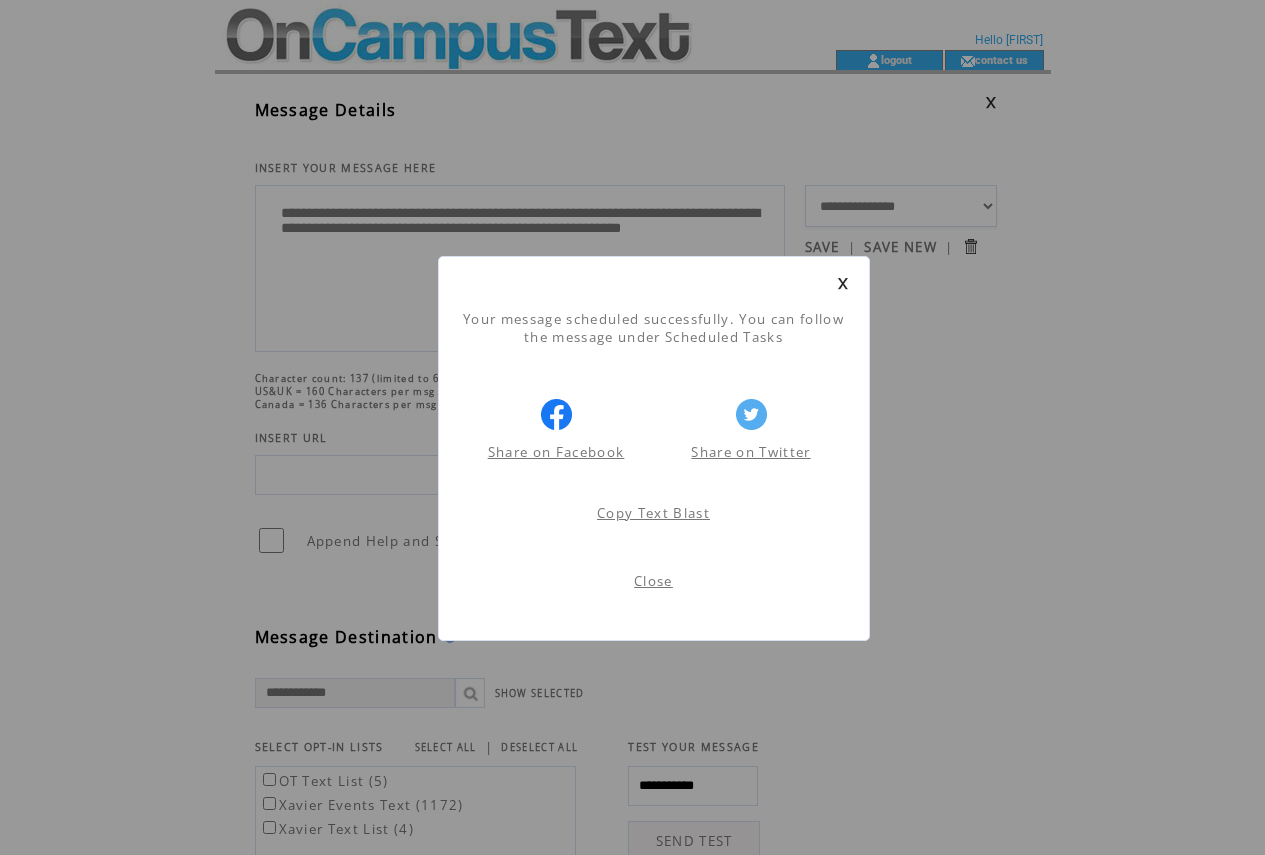 click on "Close" at bounding box center [653, 581] 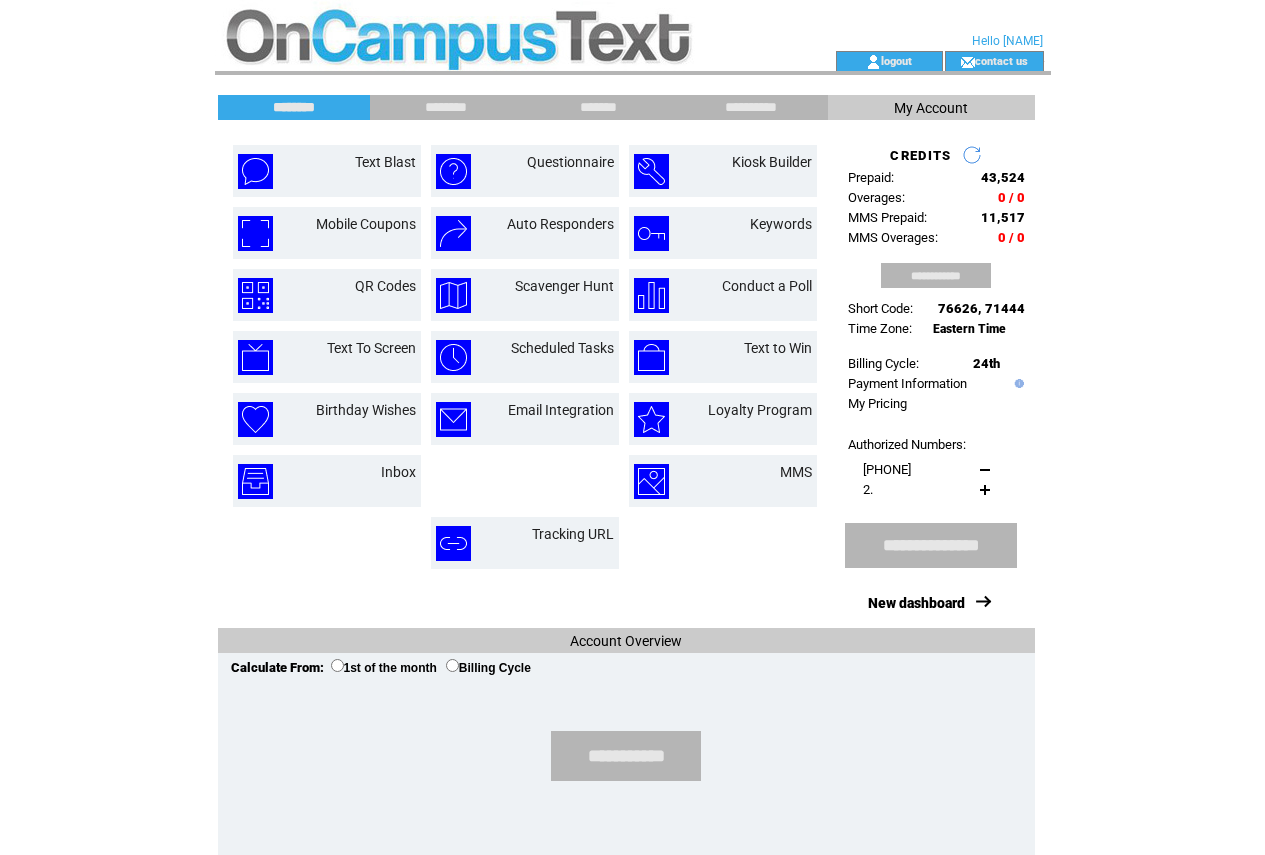 scroll, scrollTop: 0, scrollLeft: 0, axis: both 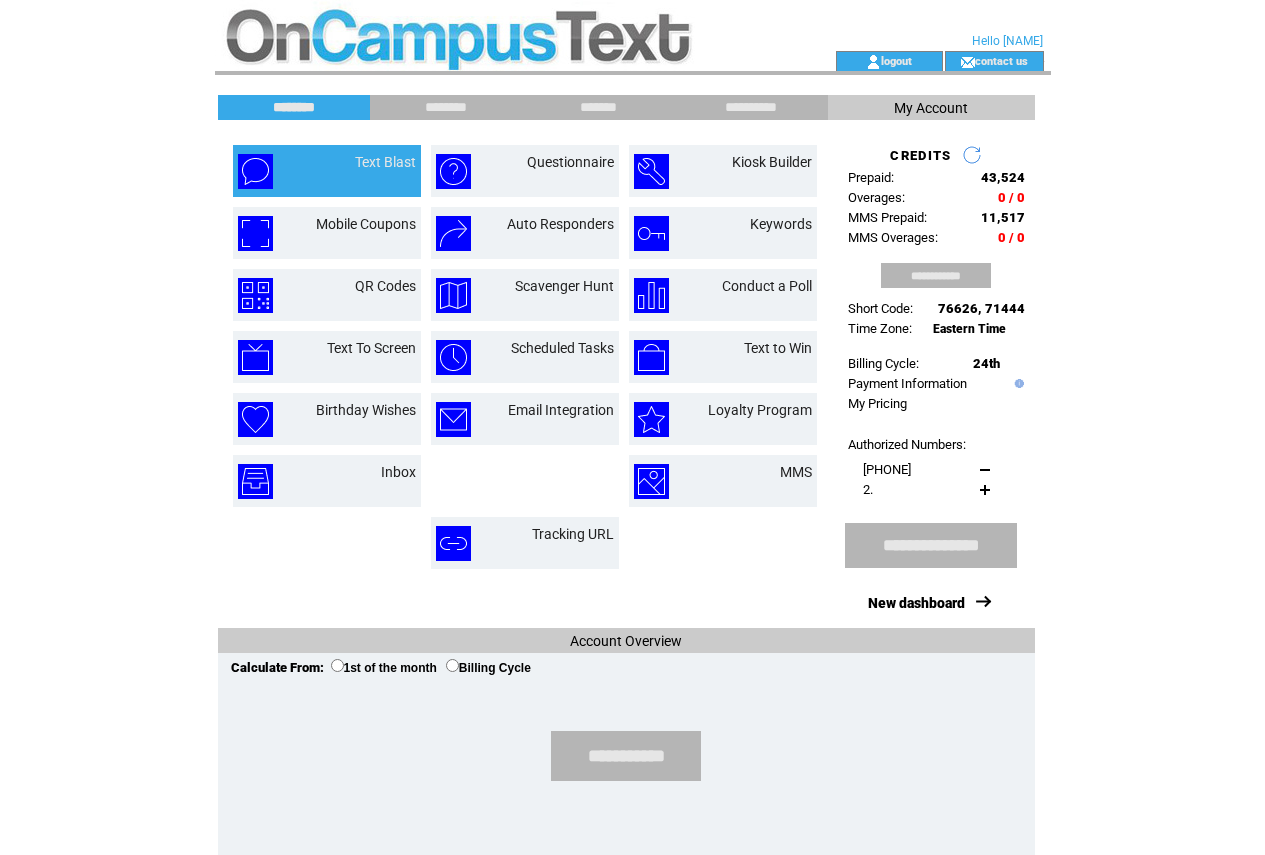 click on "Text Blast" at bounding box center (362, 171) 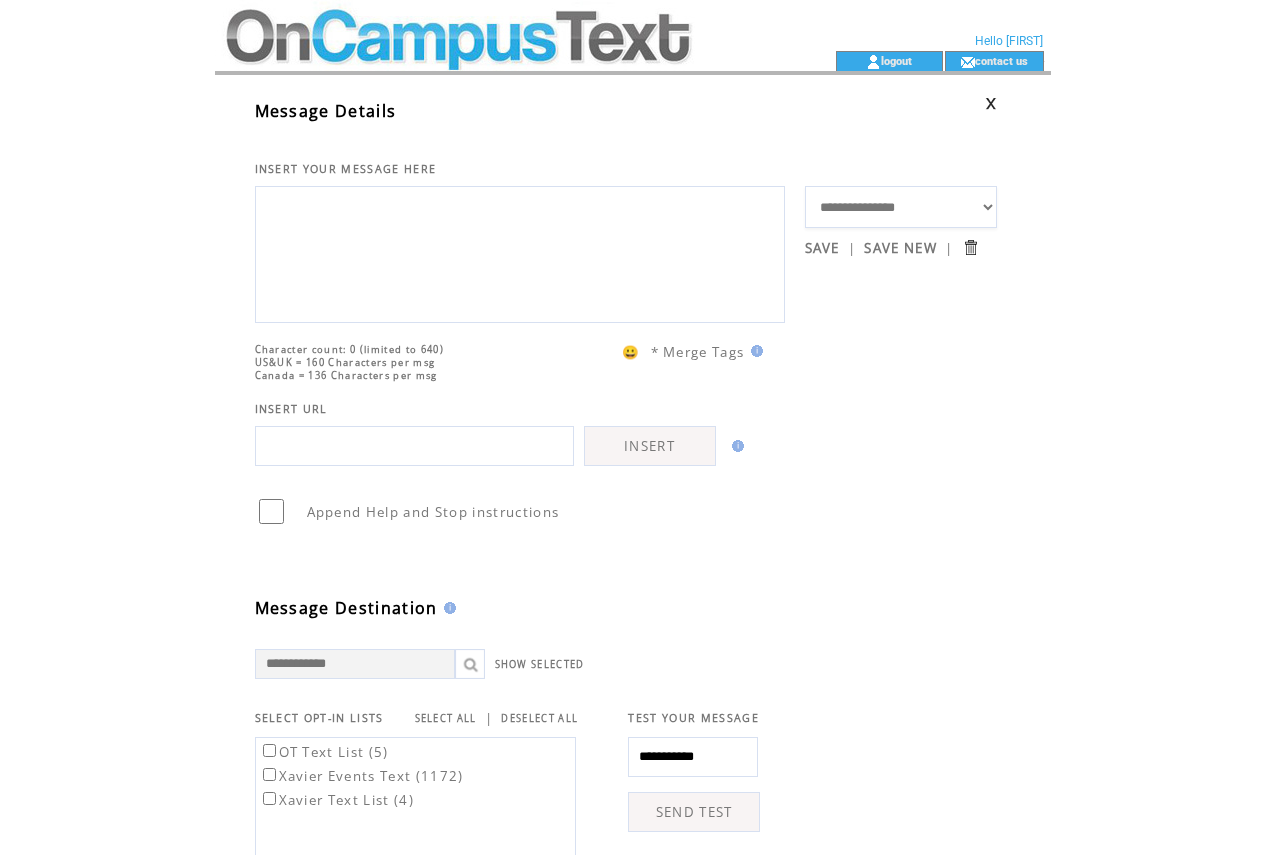 scroll, scrollTop: 0, scrollLeft: 0, axis: both 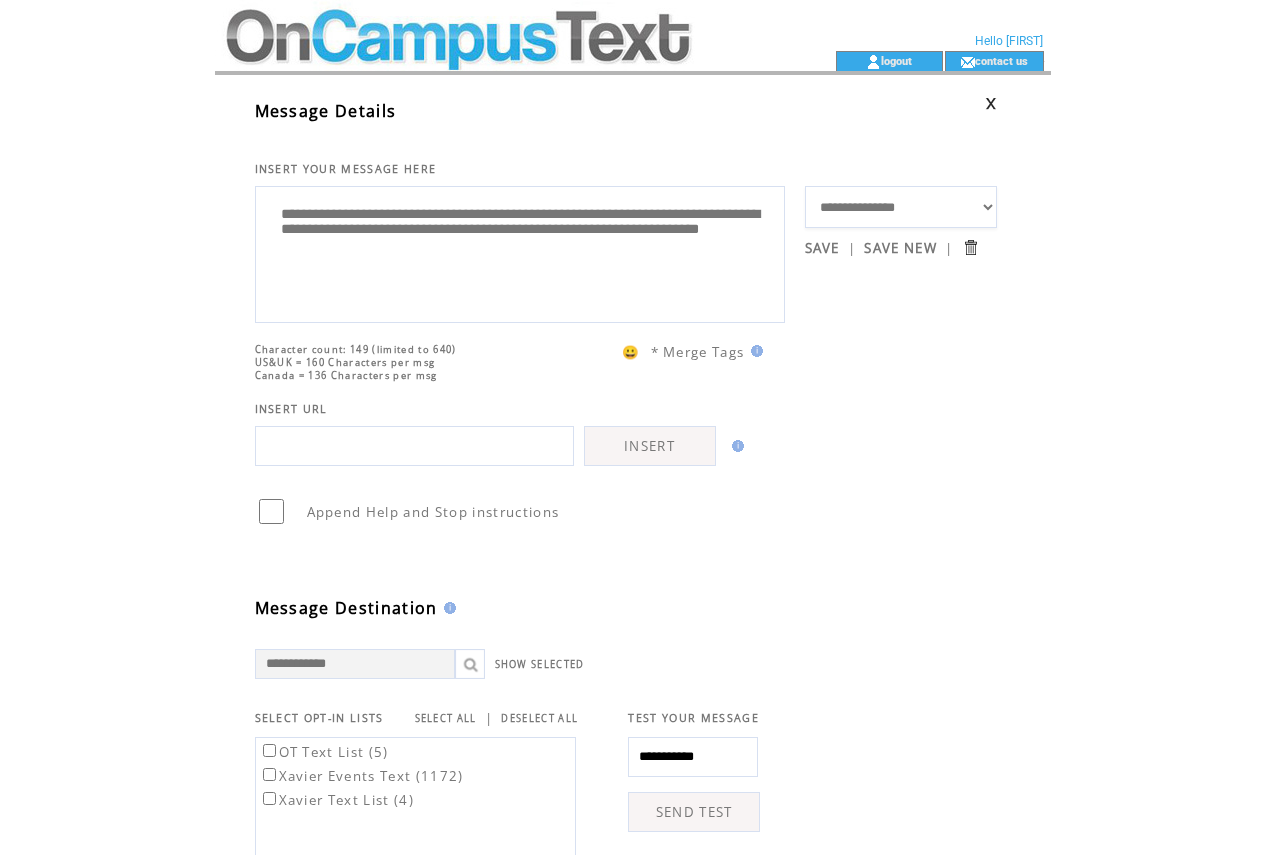 paste on "**********" 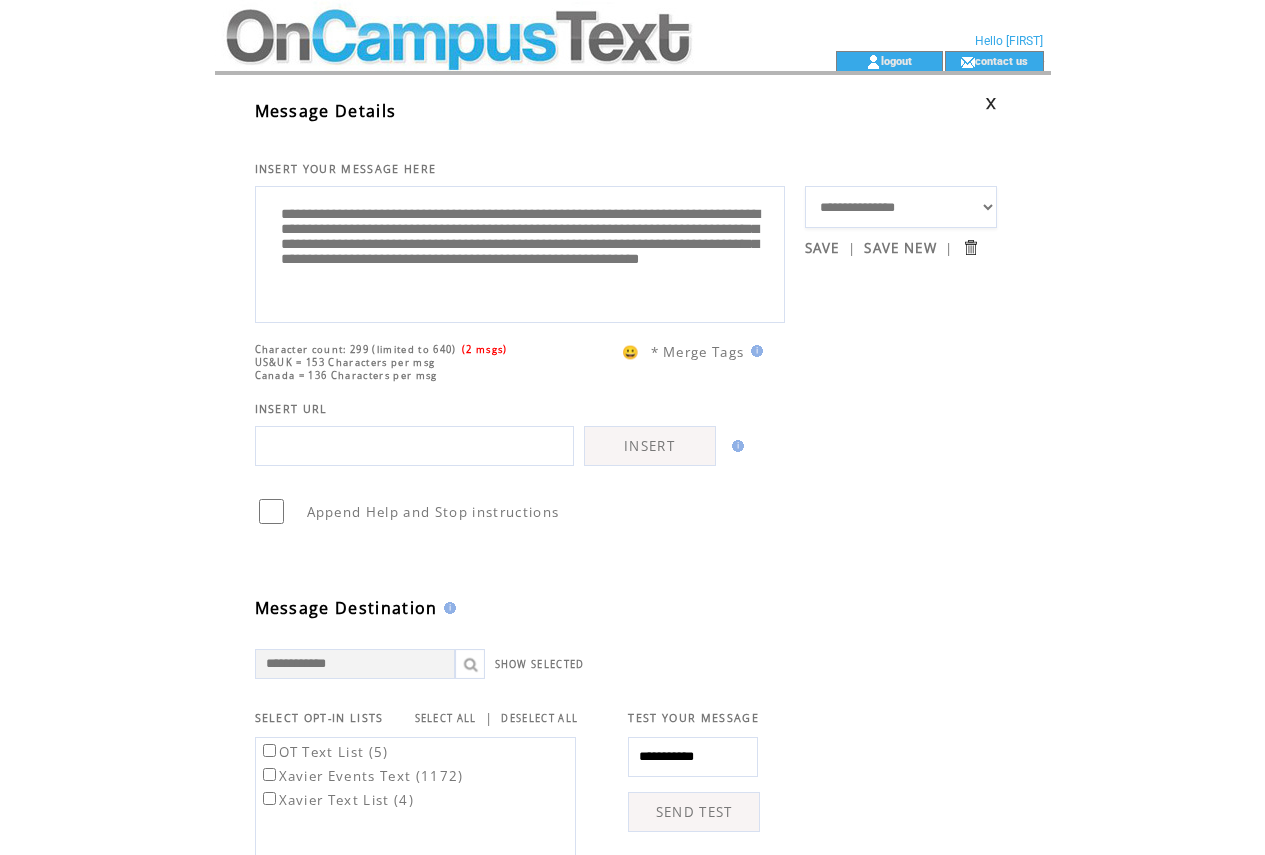 click on "**********" at bounding box center (520, 252) 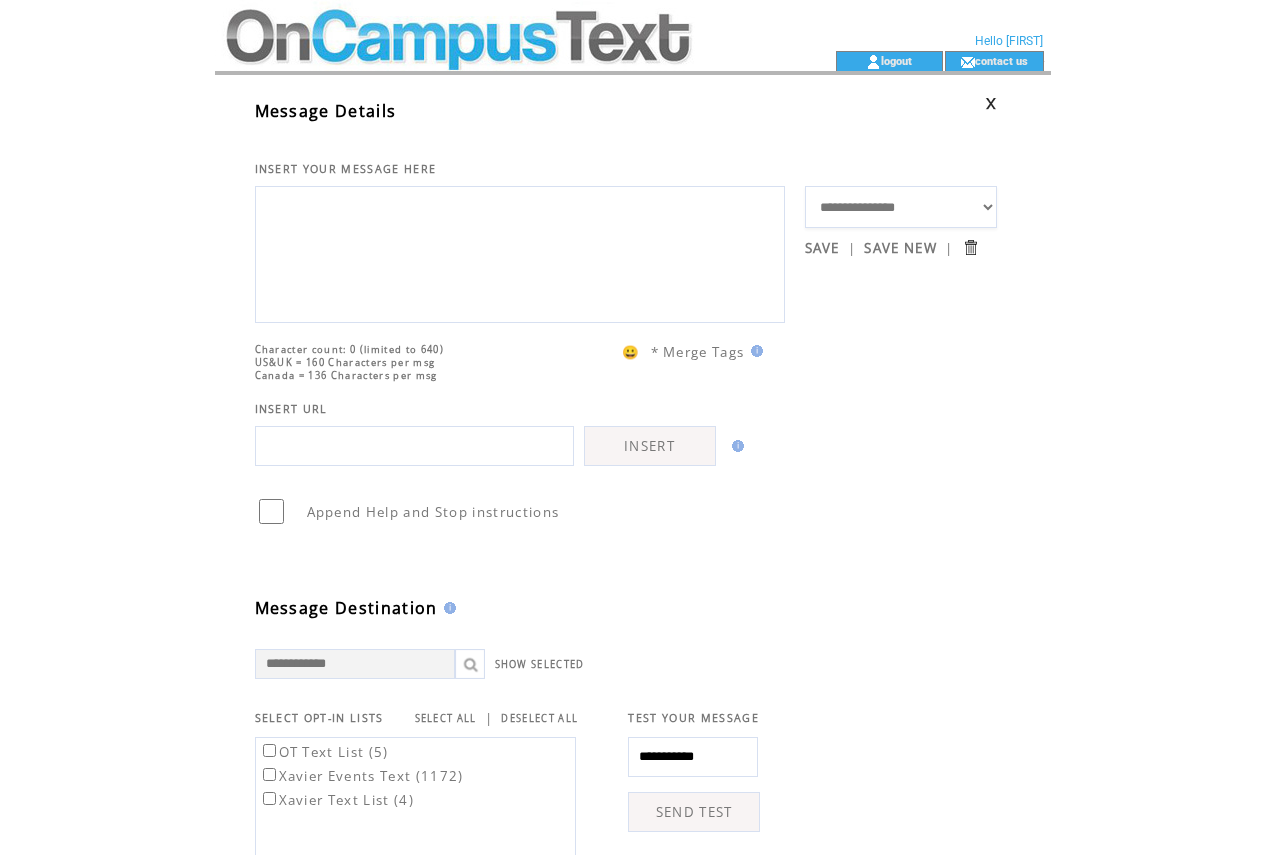 paste on "**********" 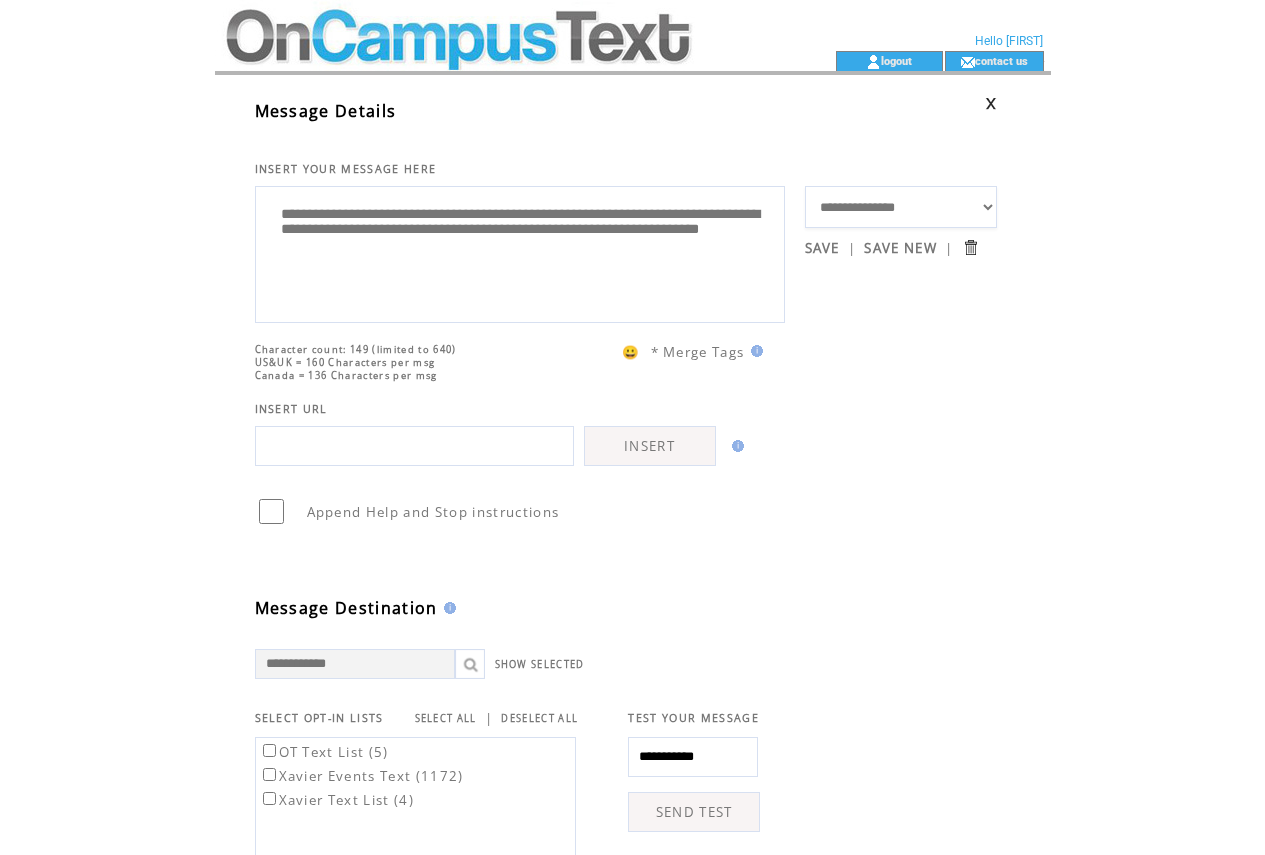 type on "**********" 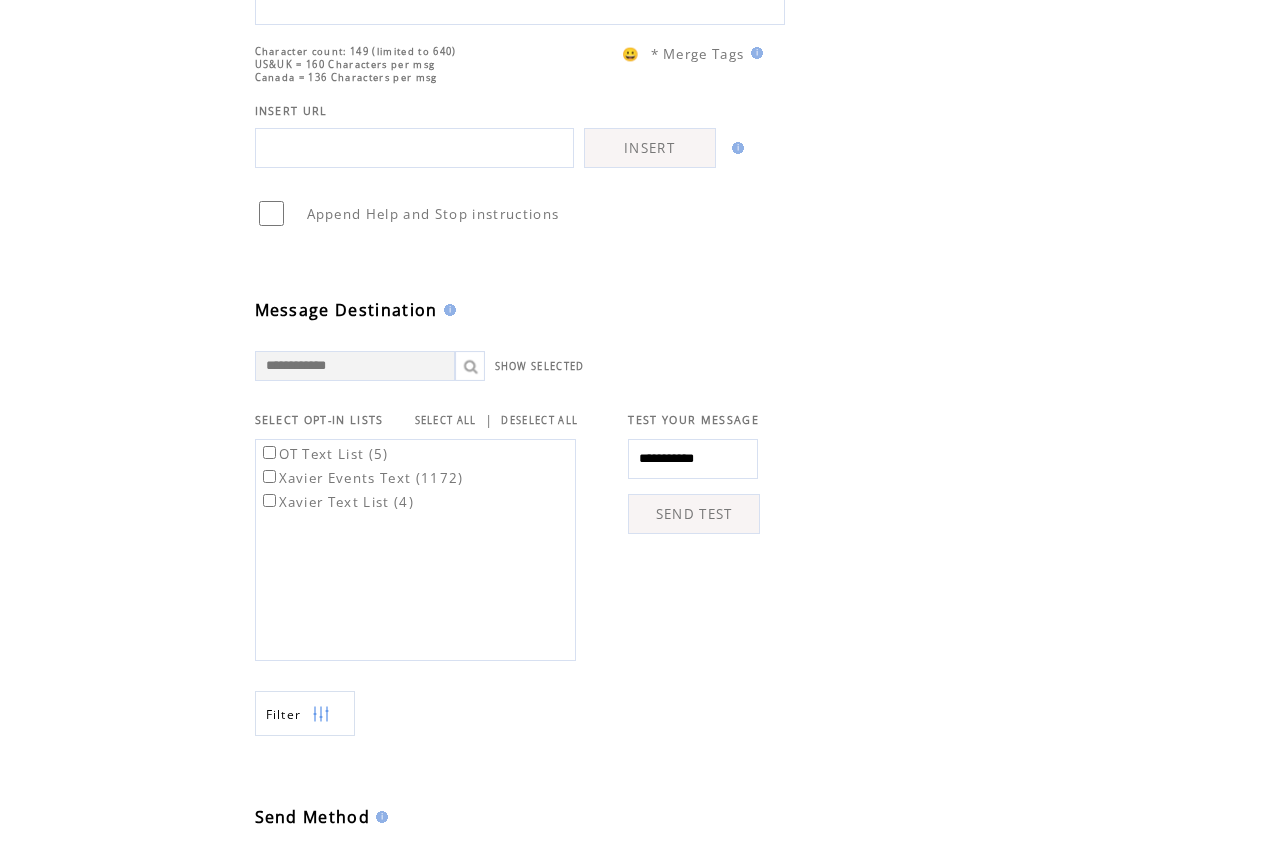 scroll, scrollTop: 586, scrollLeft: 0, axis: vertical 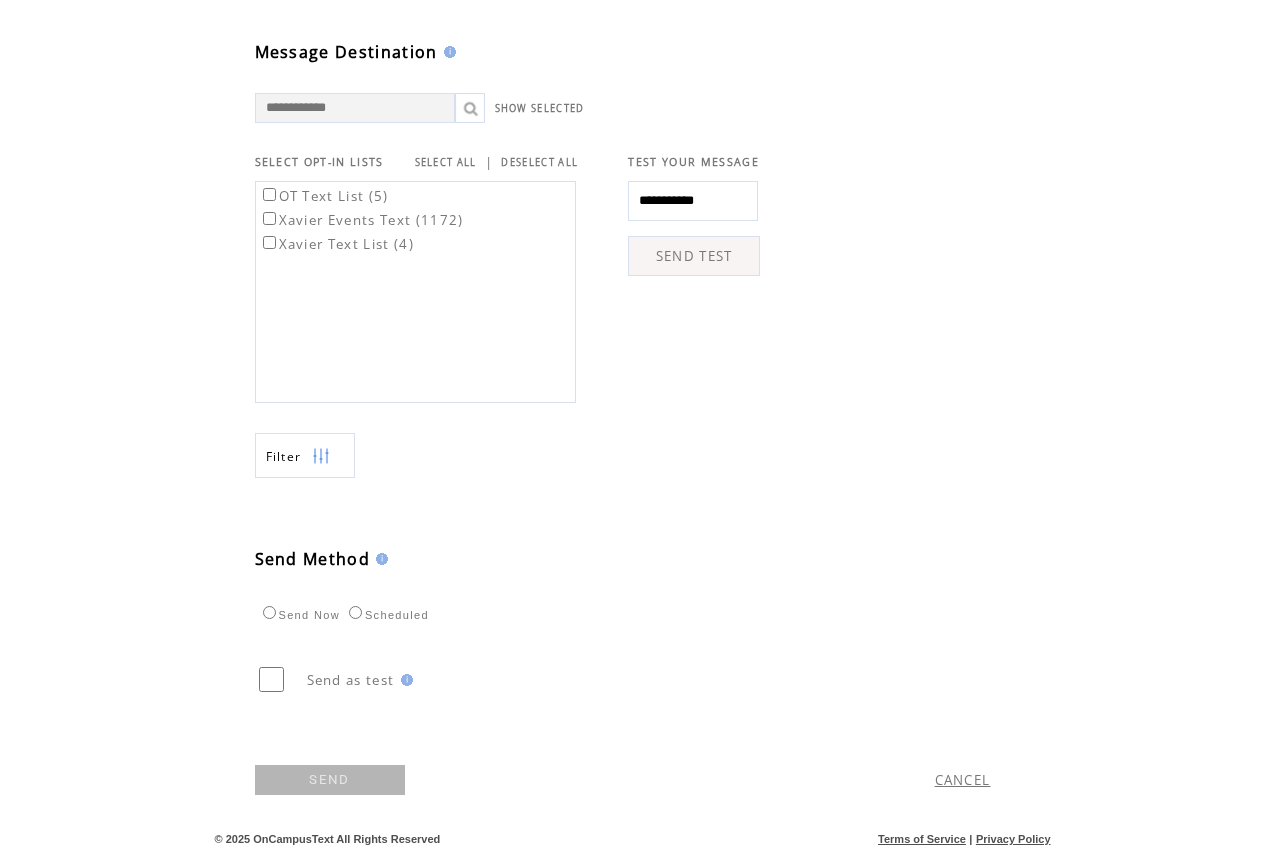 click on "Scheduled" at bounding box center (386, 615) 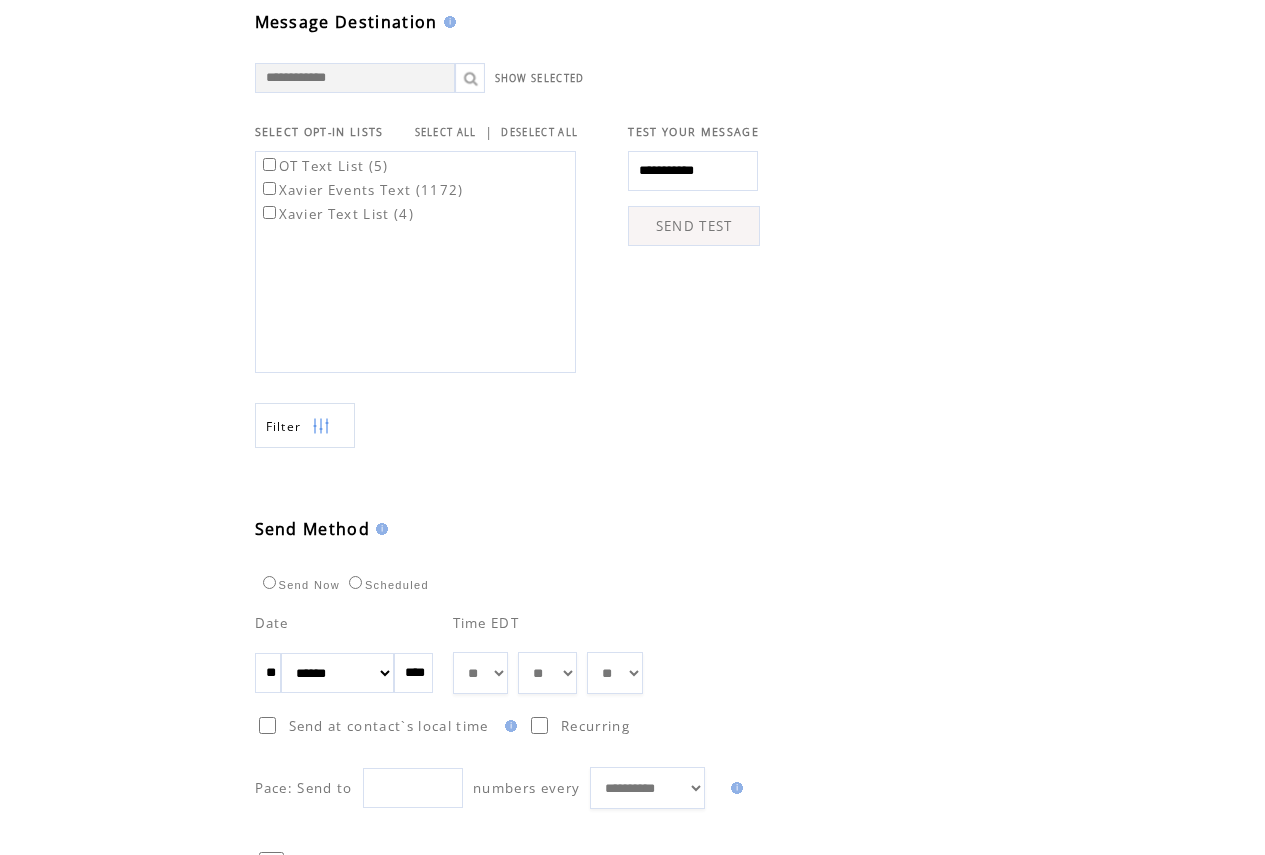 click on "**" at bounding box center (268, 673) 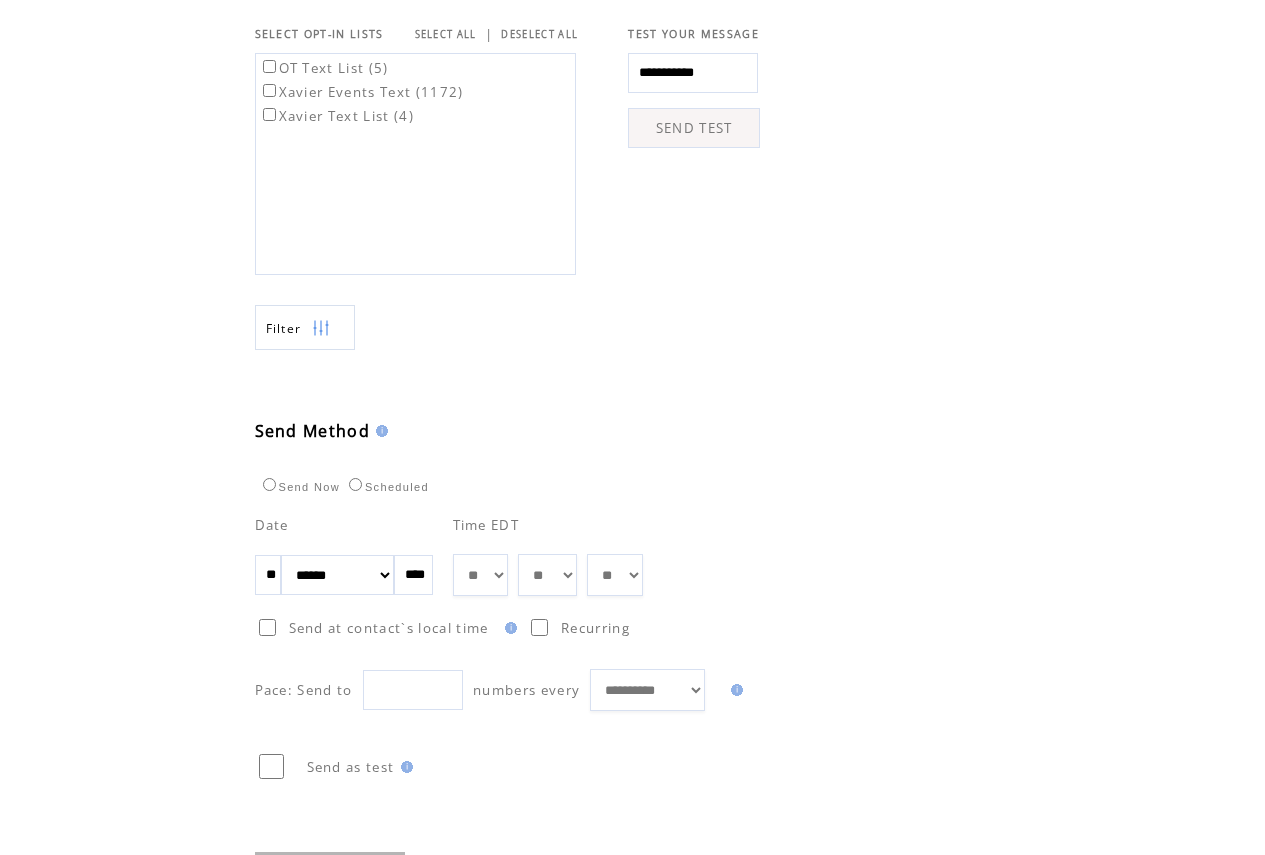 scroll, scrollTop: 801, scrollLeft: 0, axis: vertical 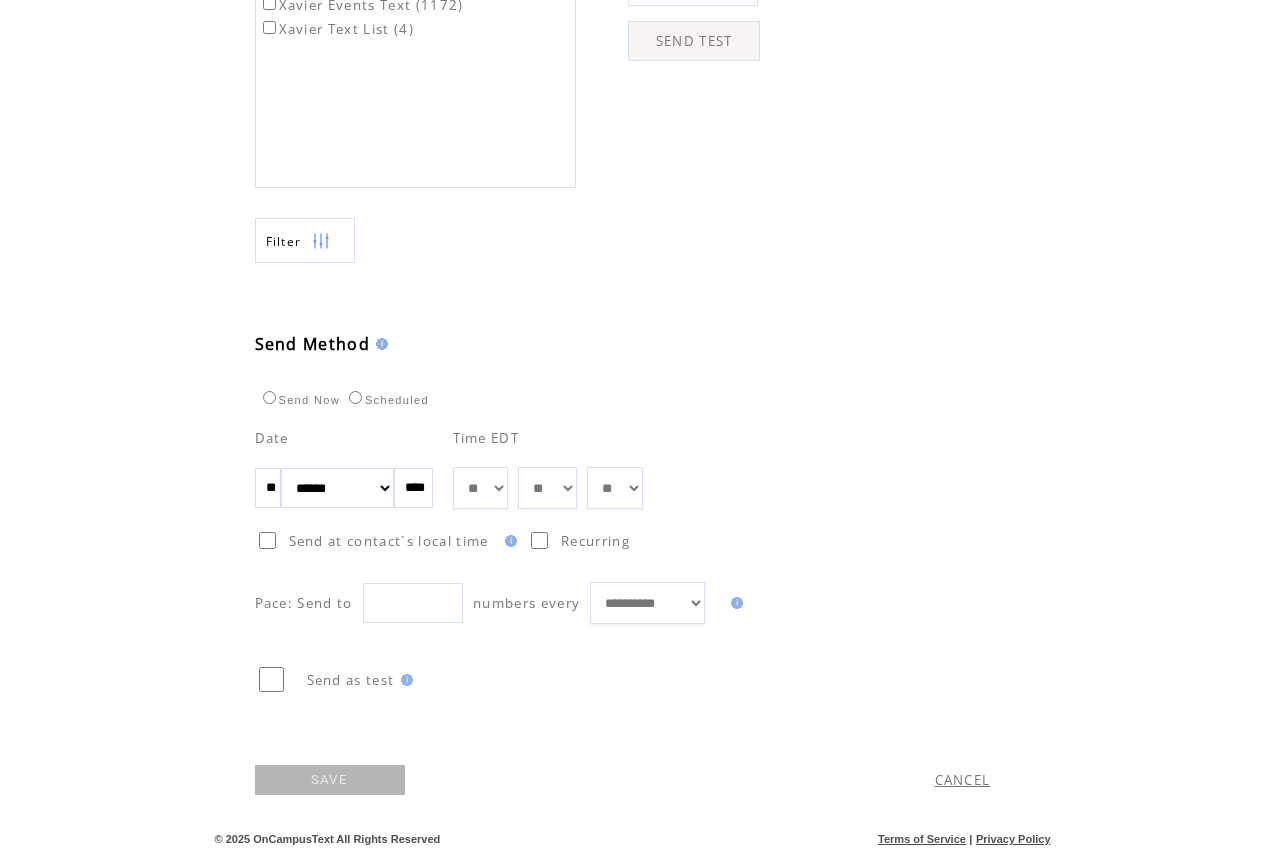 click on "SAVE" at bounding box center [330, 780] 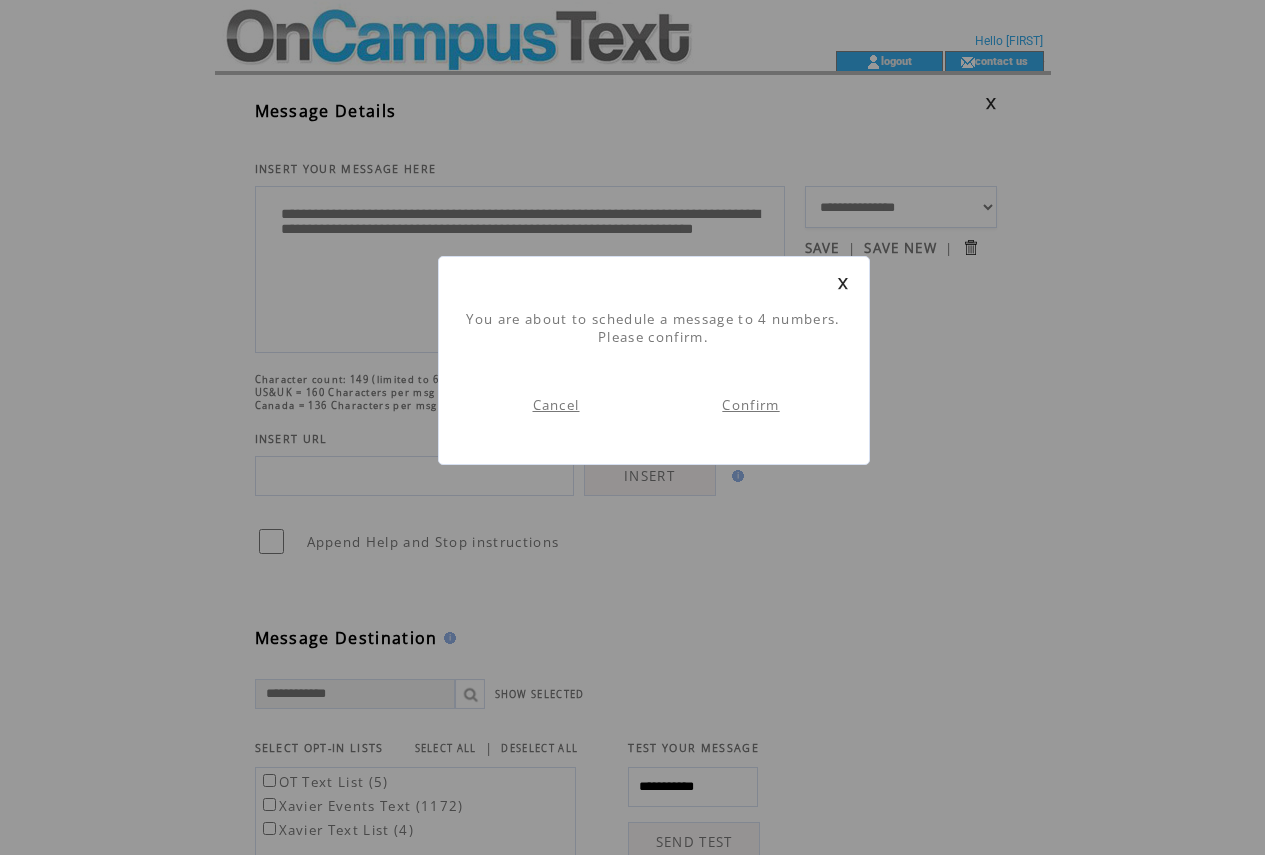 scroll, scrollTop: 1, scrollLeft: 0, axis: vertical 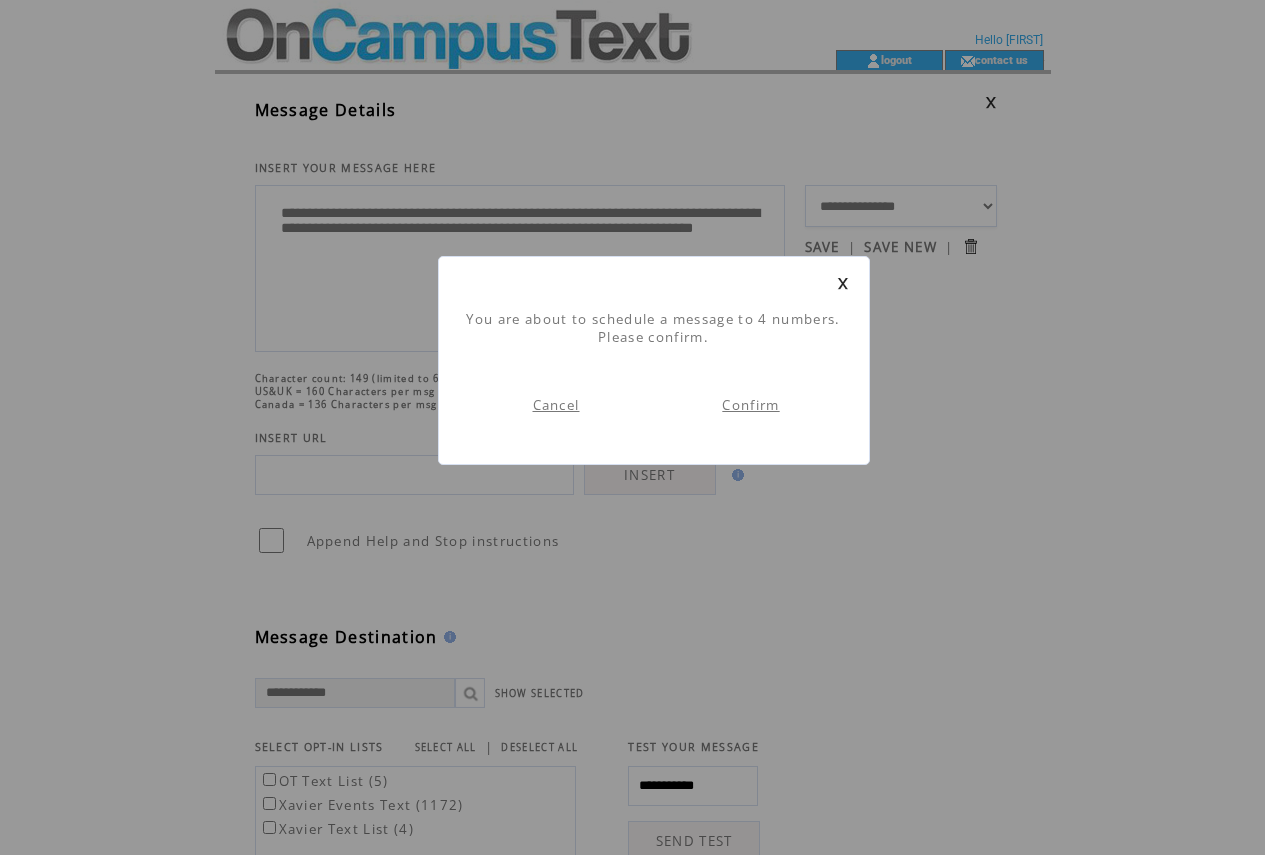 click on "Confirm" at bounding box center [750, 405] 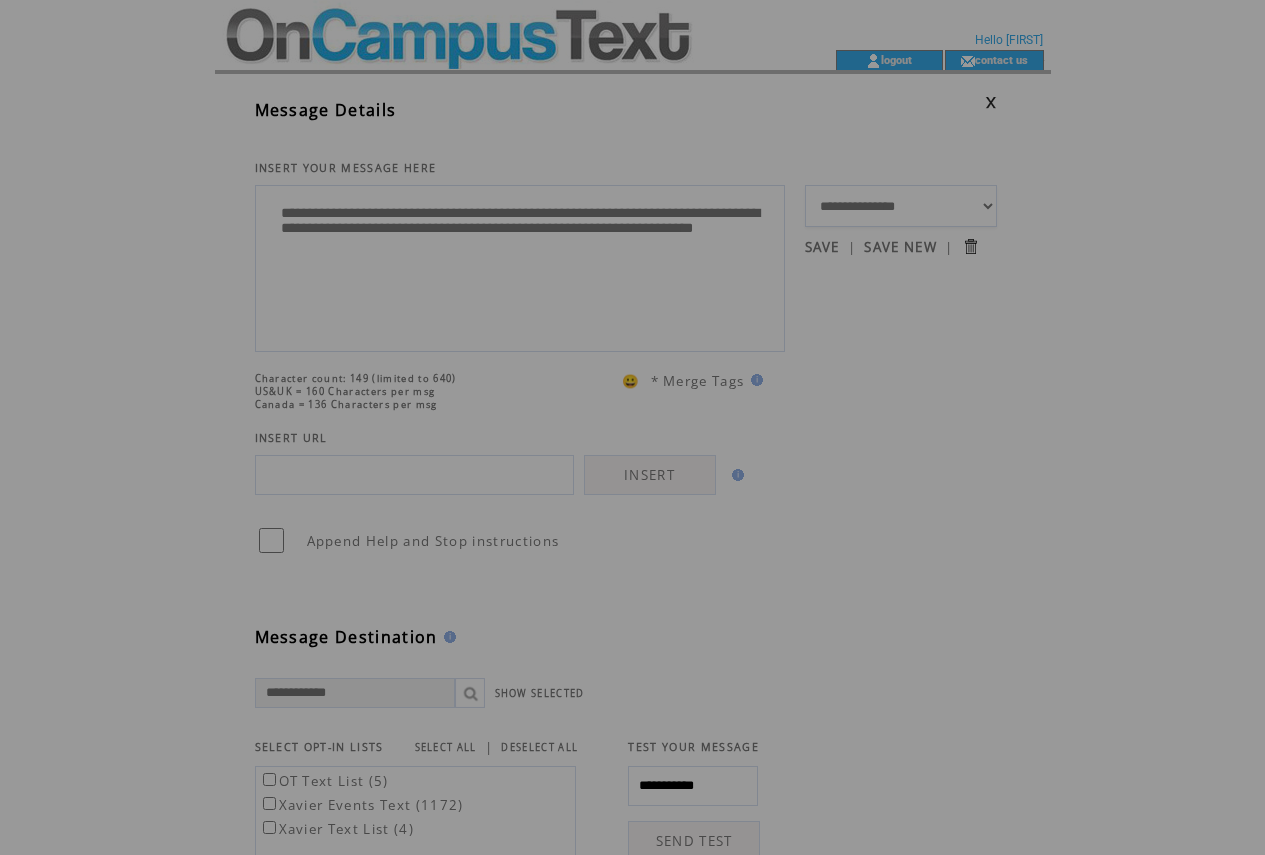 scroll, scrollTop: 0, scrollLeft: 0, axis: both 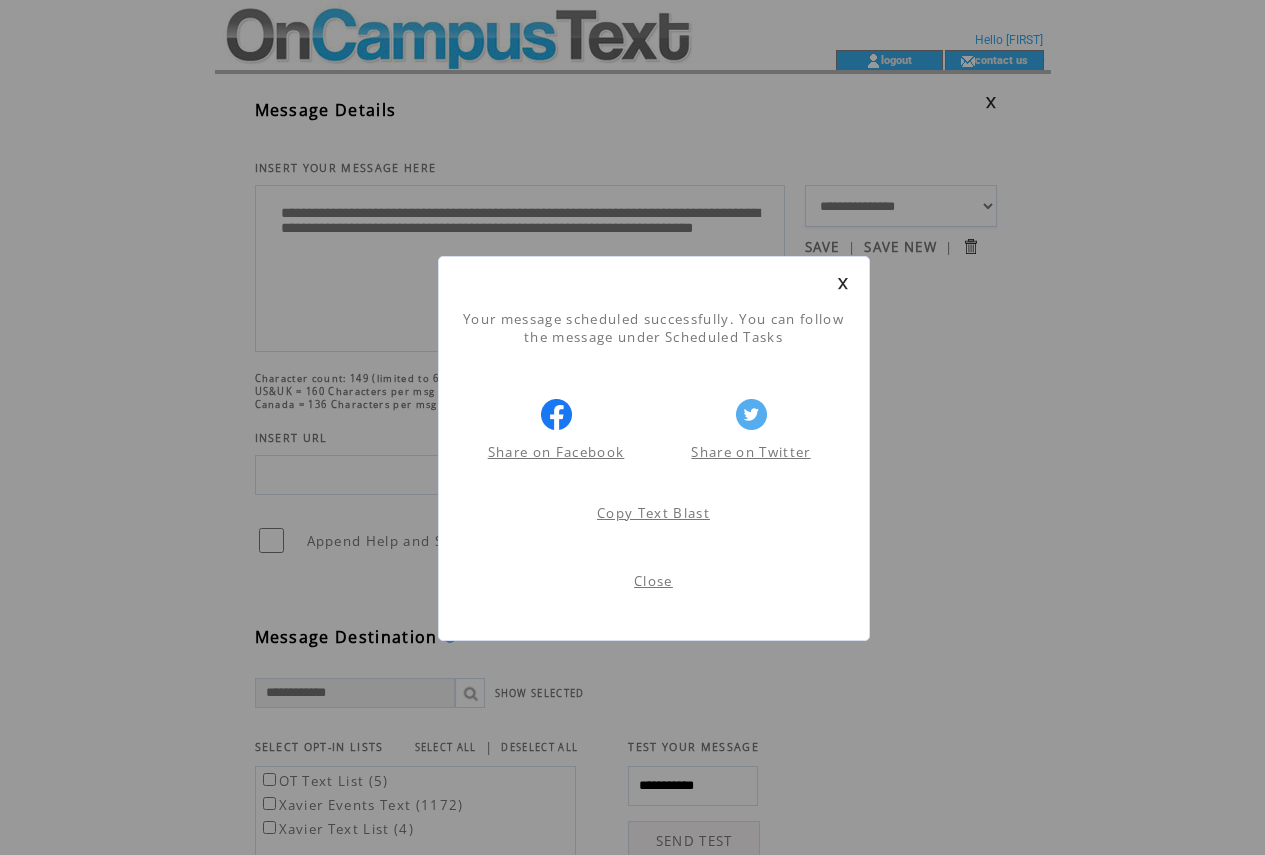 click on "Close" at bounding box center [653, 581] 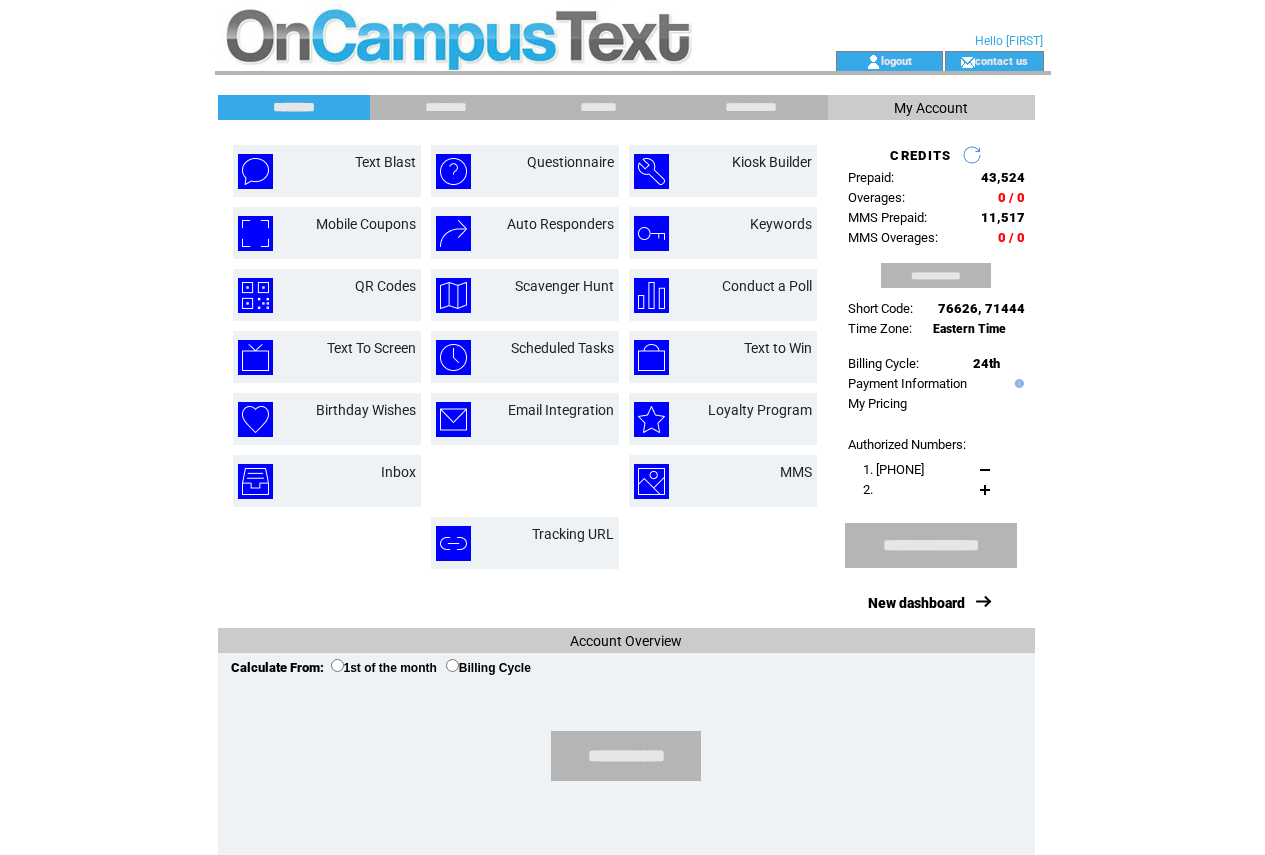 scroll, scrollTop: 0, scrollLeft: 0, axis: both 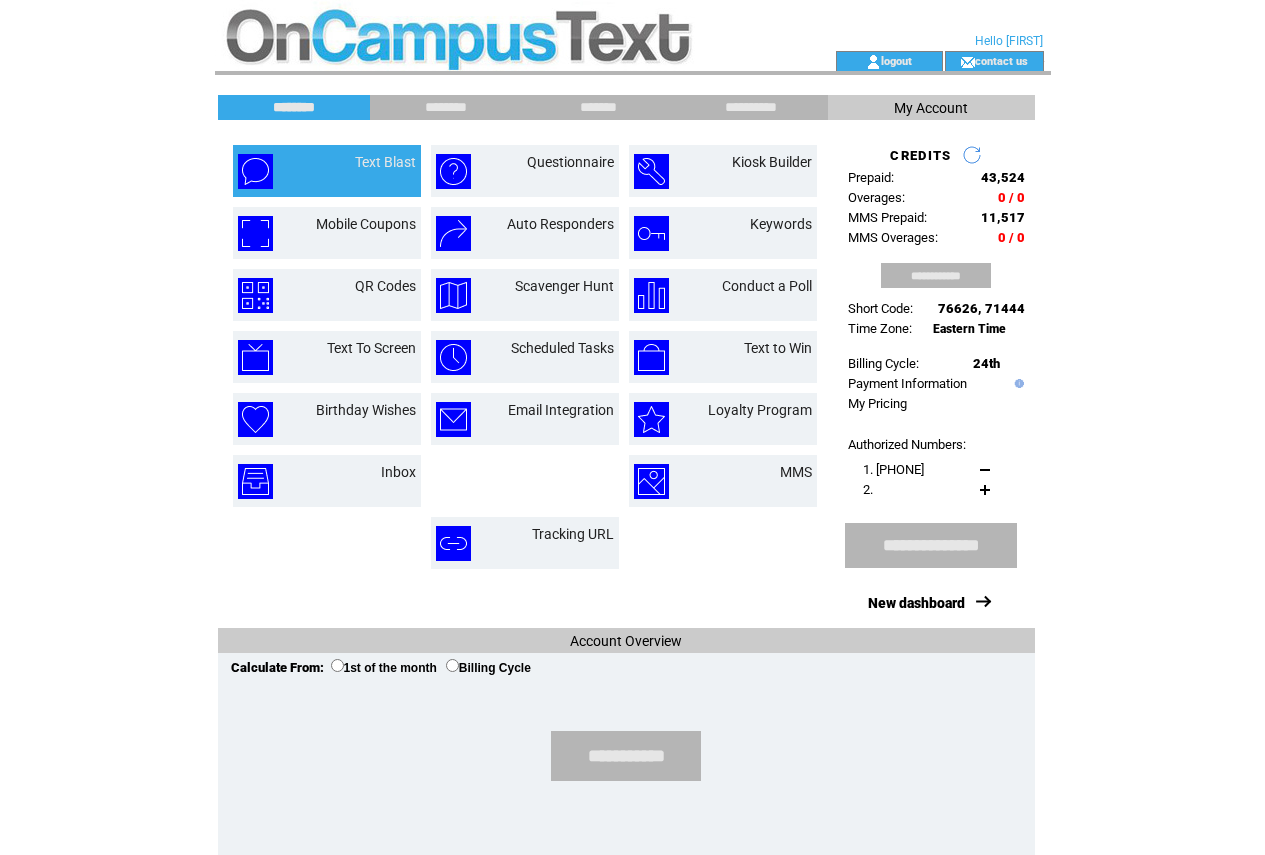 click on "Text Blast" at bounding box center [362, 171] 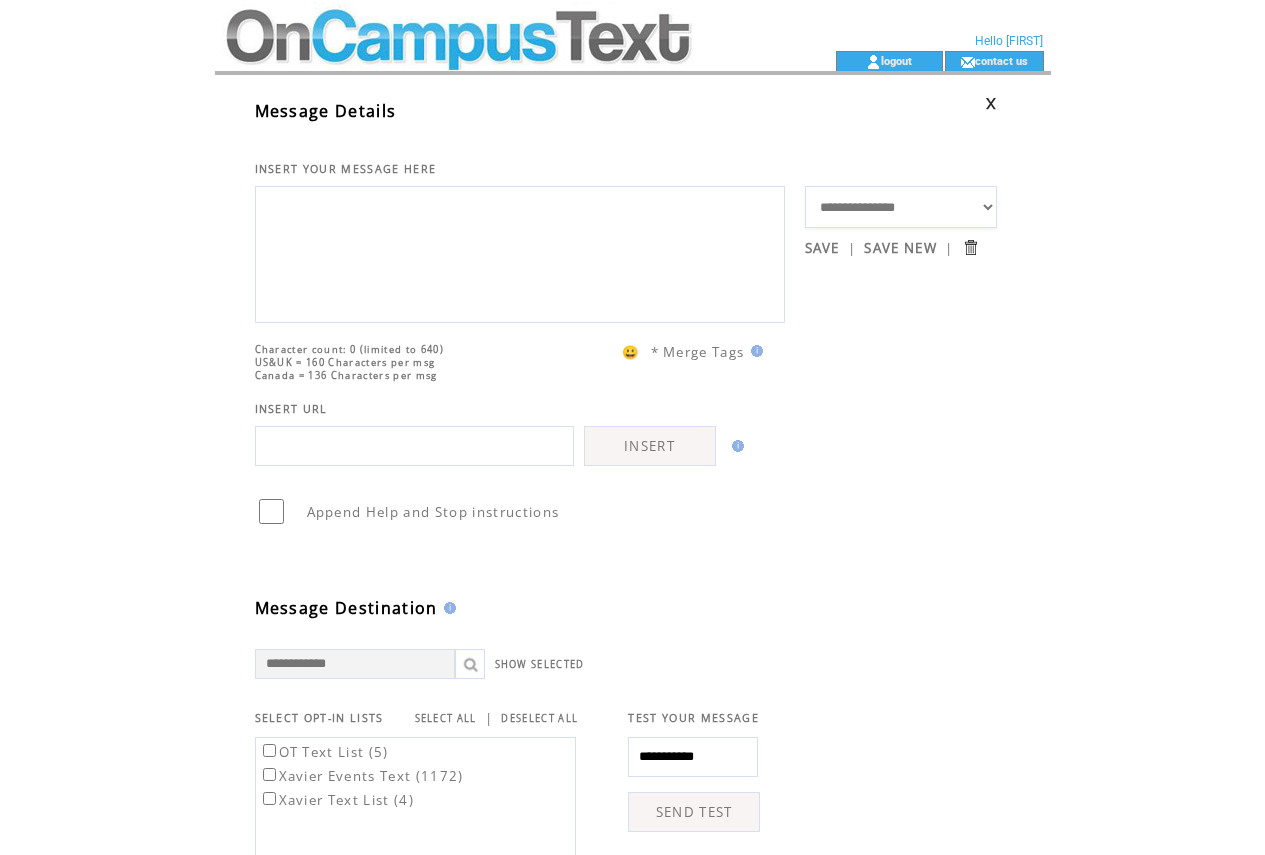 scroll, scrollTop: 0, scrollLeft: 0, axis: both 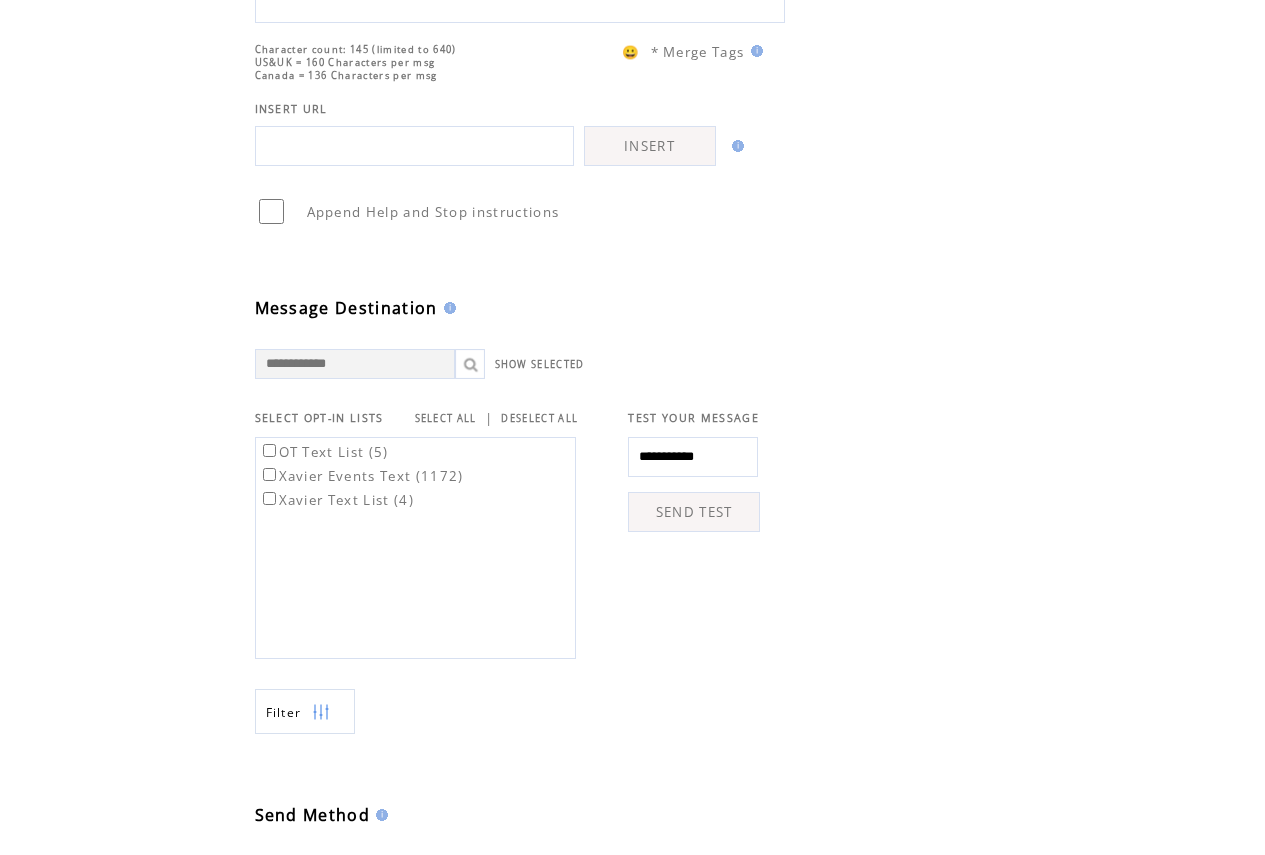 type on "**********" 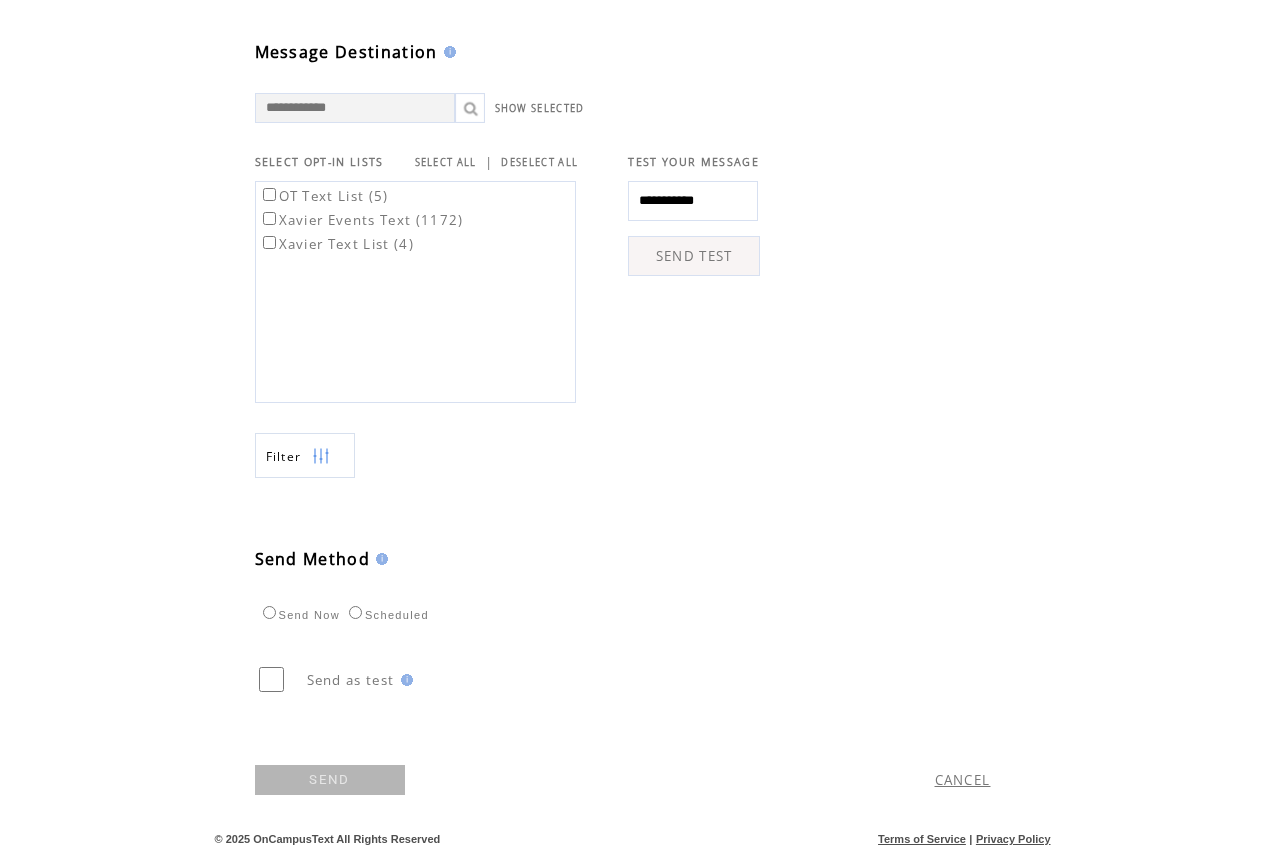 click on "Send as test" at bounding box center [464, 674] 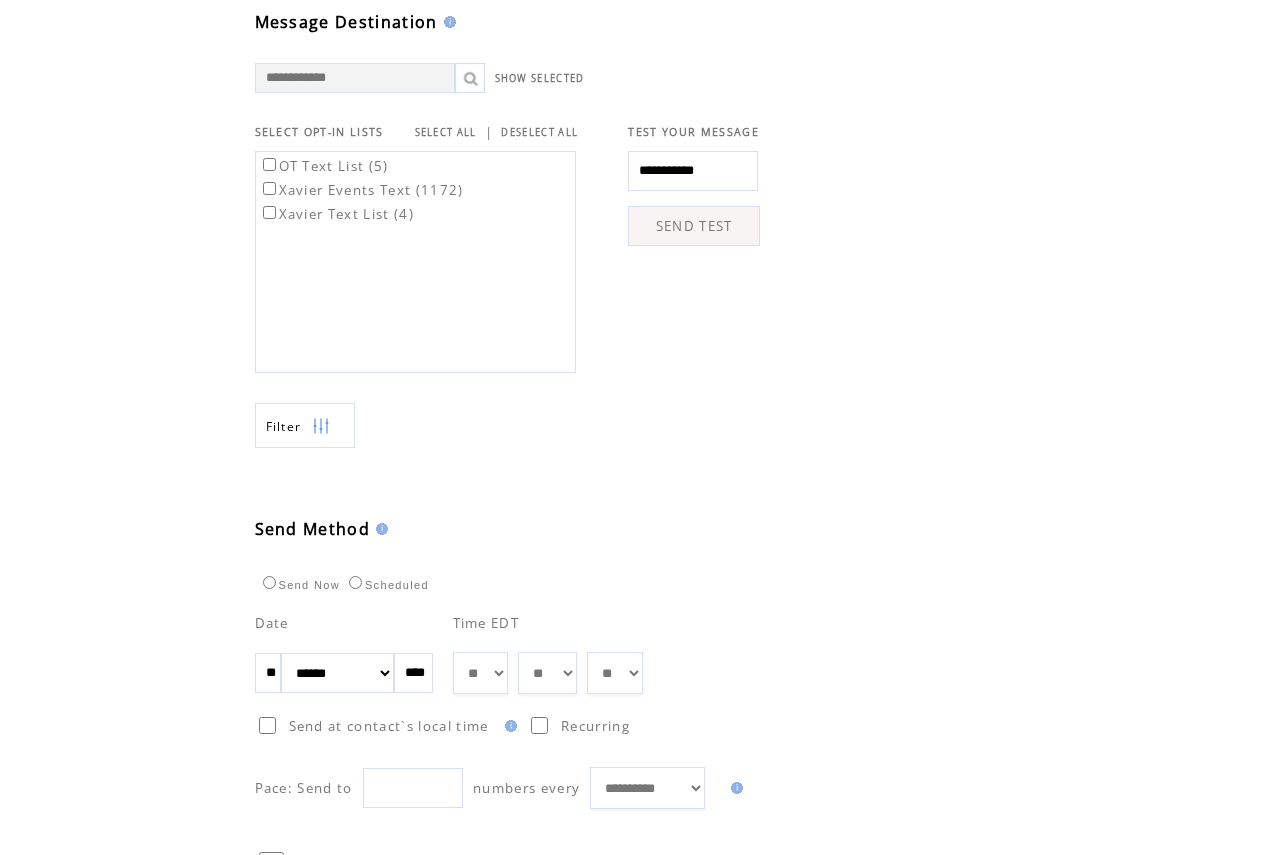 click on "**" at bounding box center [268, 673] 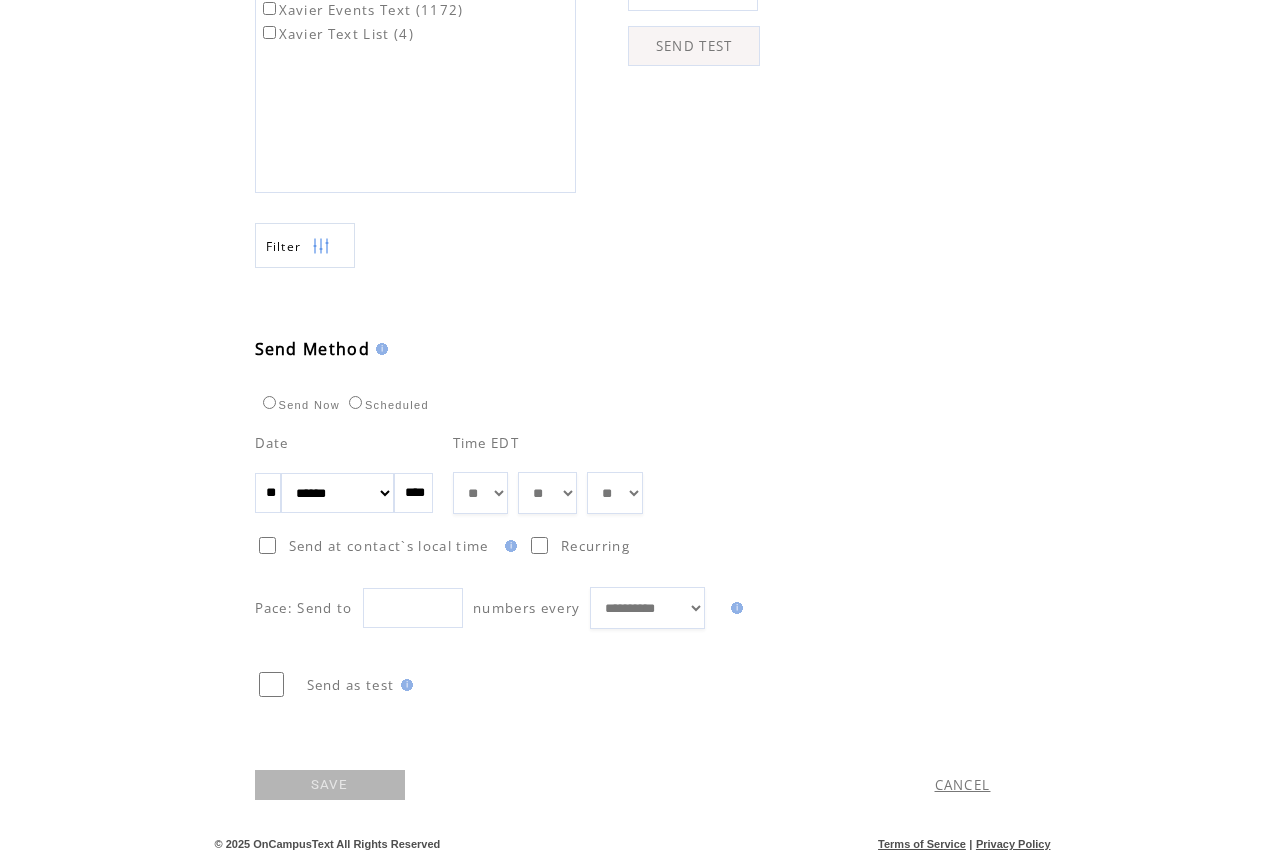 scroll, scrollTop: 801, scrollLeft: 0, axis: vertical 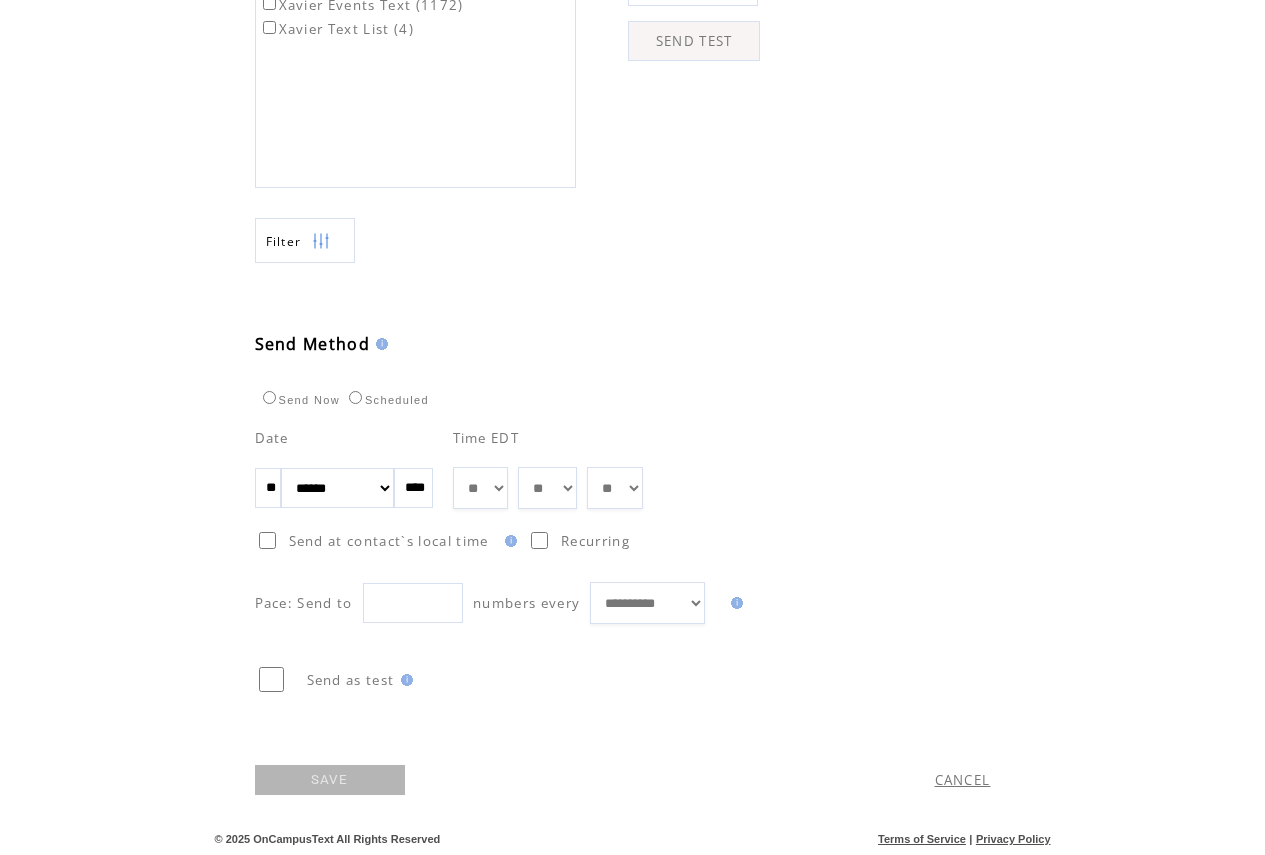 click on "SAVE" at bounding box center (330, 780) 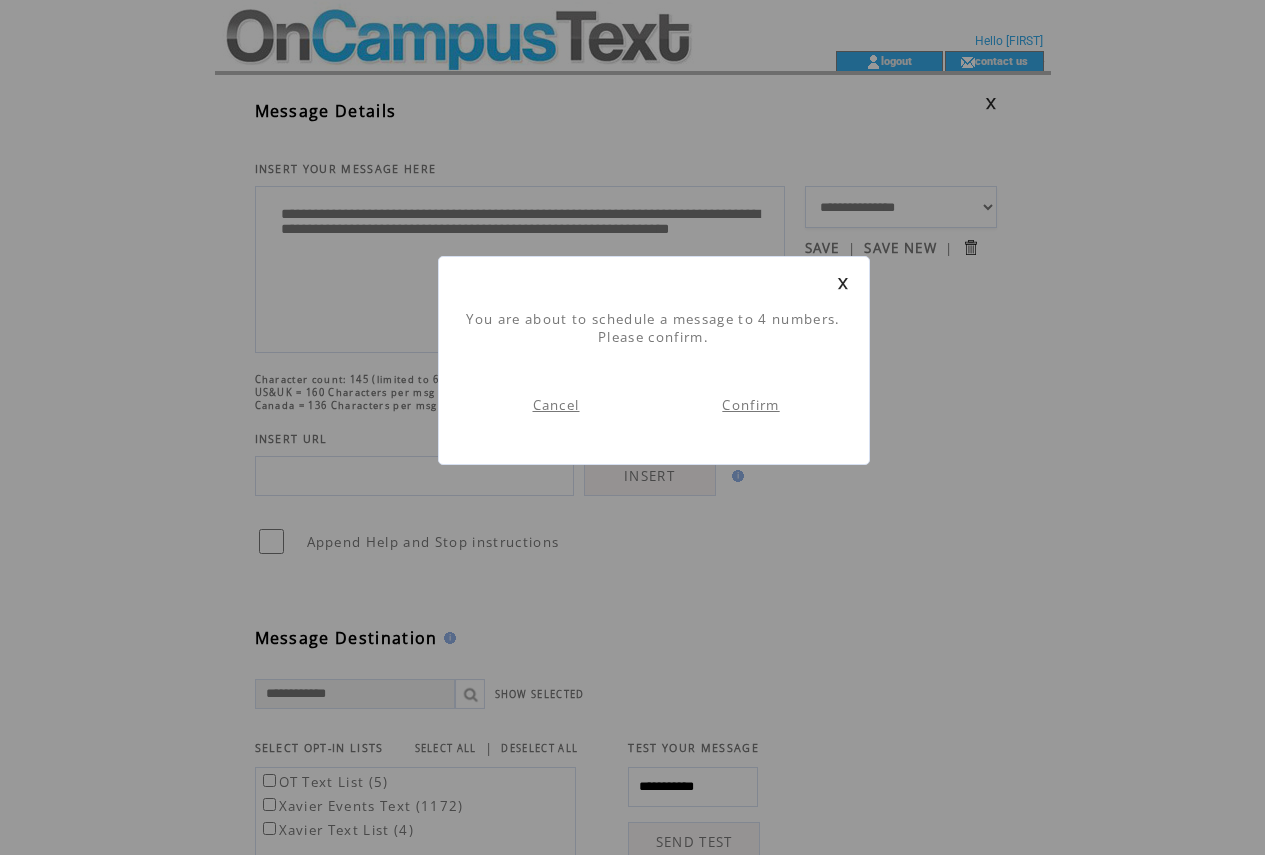 scroll, scrollTop: 1, scrollLeft: 0, axis: vertical 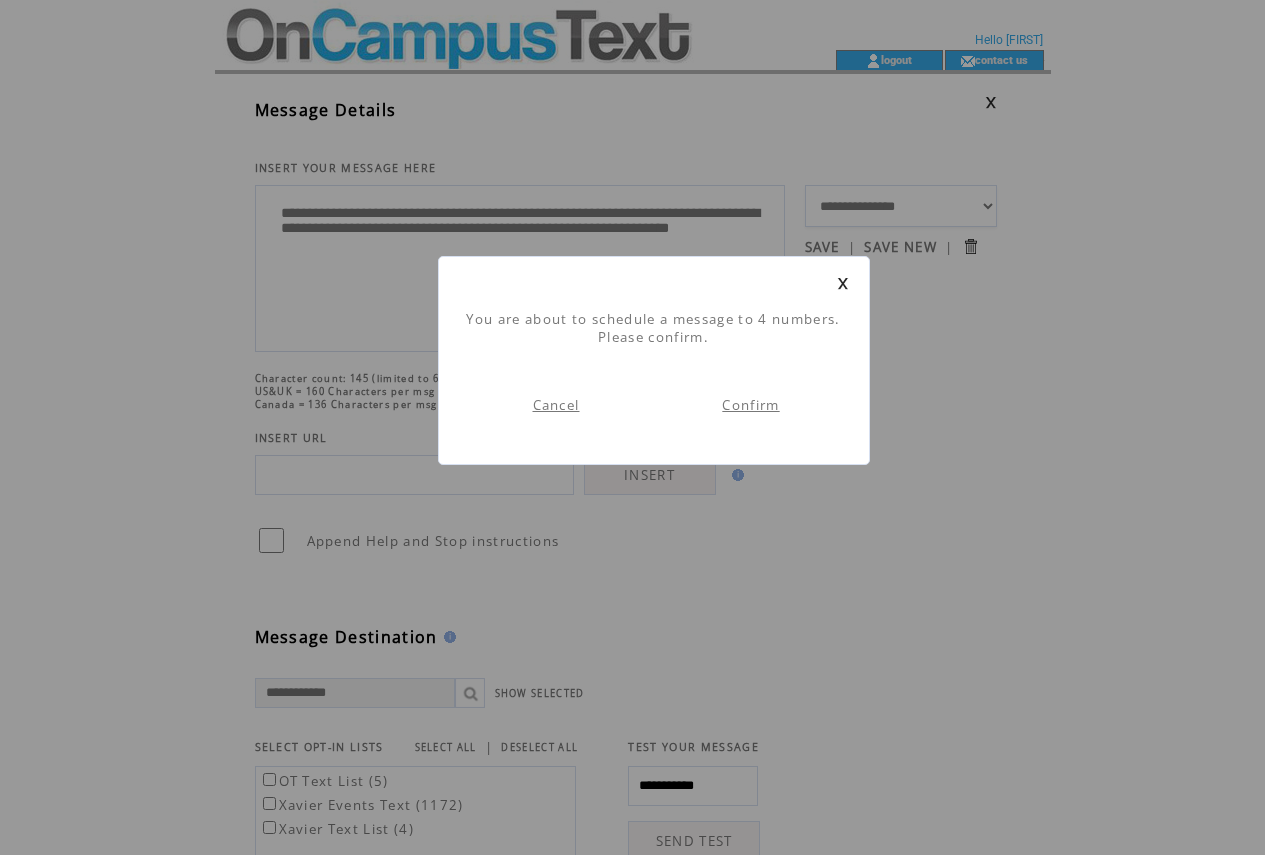 click on "Confirm" at bounding box center [750, 405] 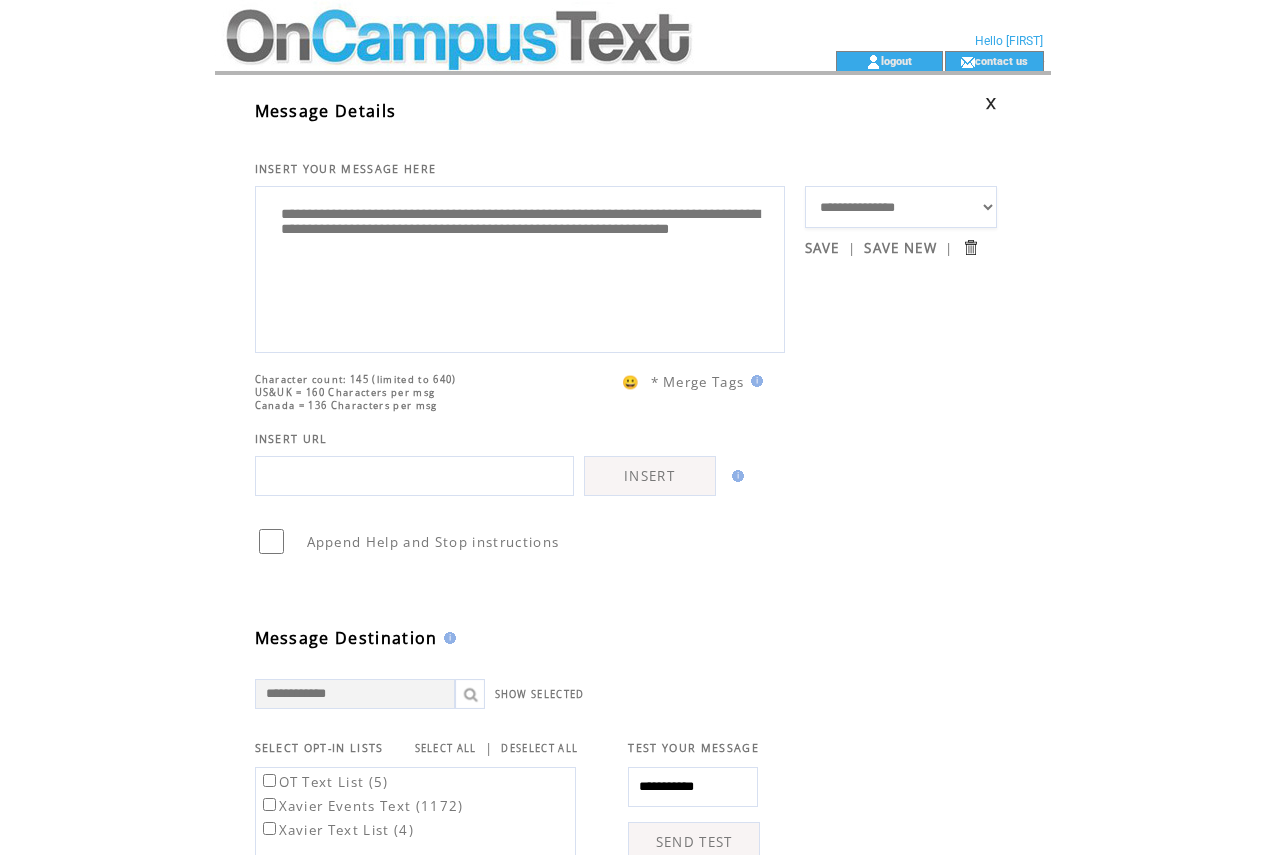 scroll, scrollTop: 1, scrollLeft: 0, axis: vertical 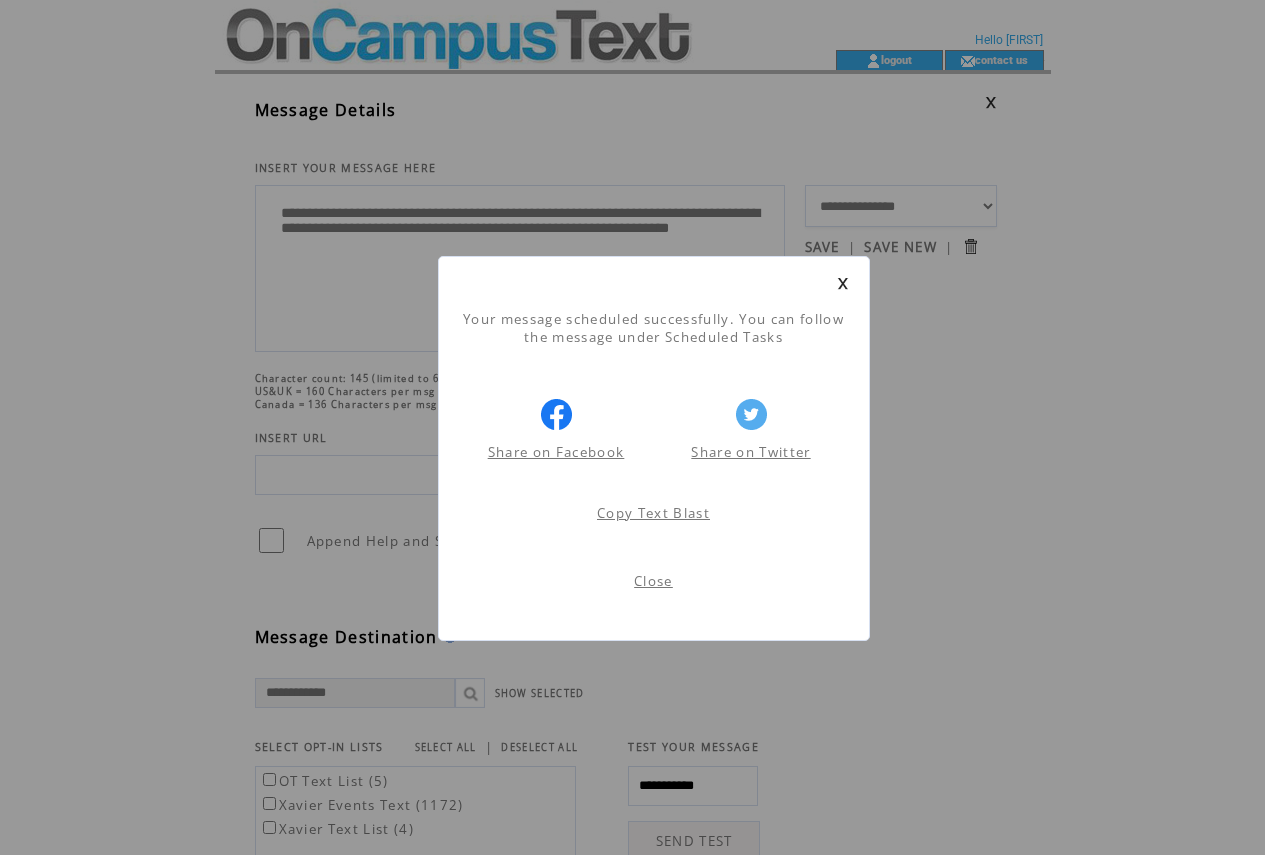 click on "Close" at bounding box center [653, 581] 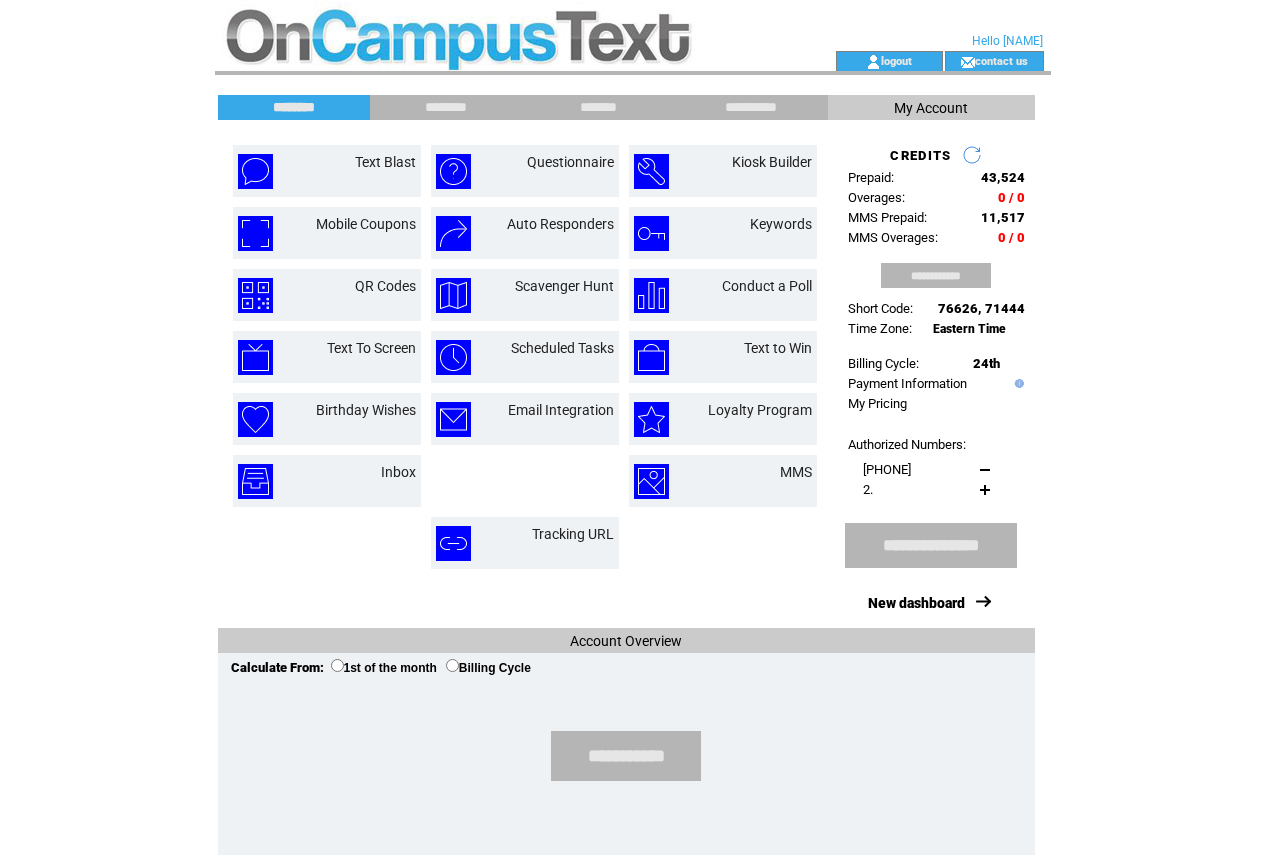 scroll, scrollTop: 0, scrollLeft: 0, axis: both 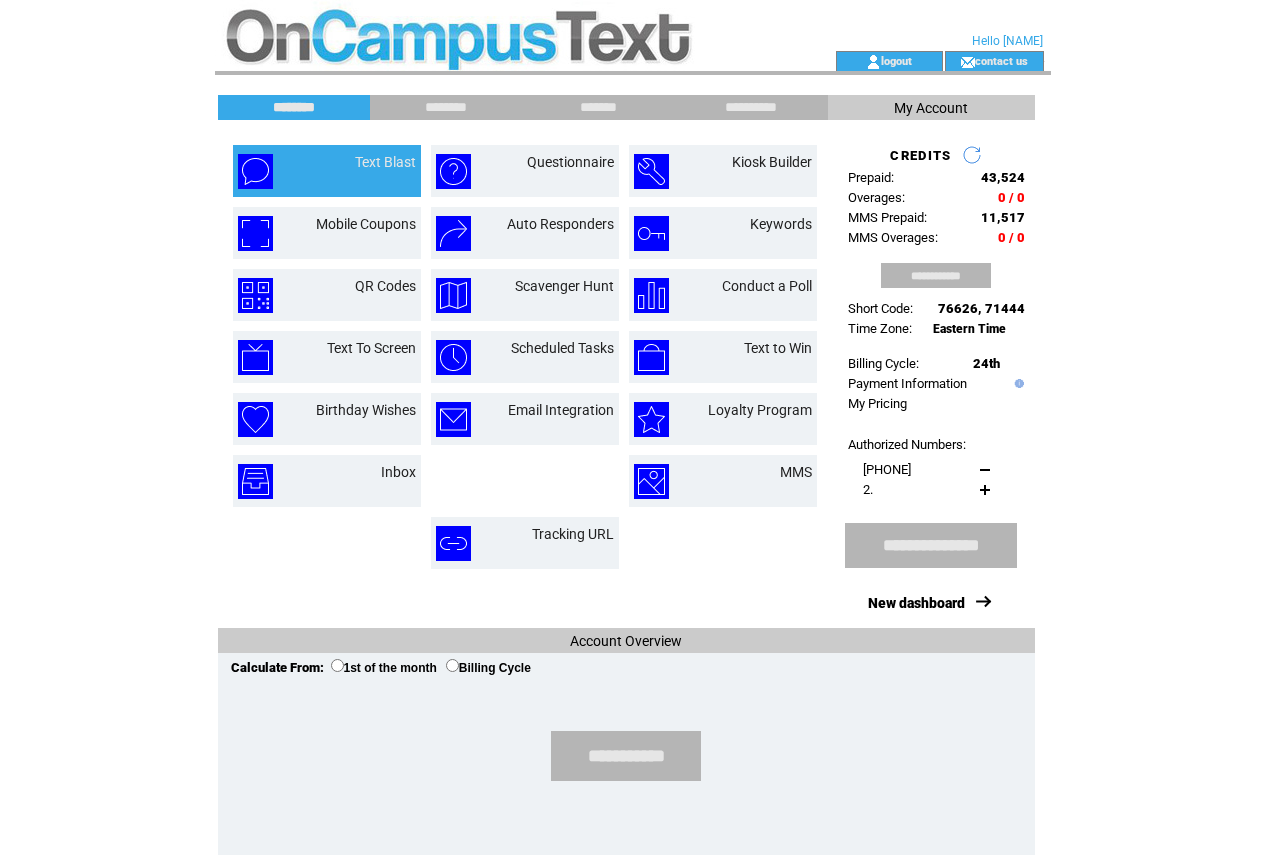 click on "Text Blast" at bounding box center (327, 171) 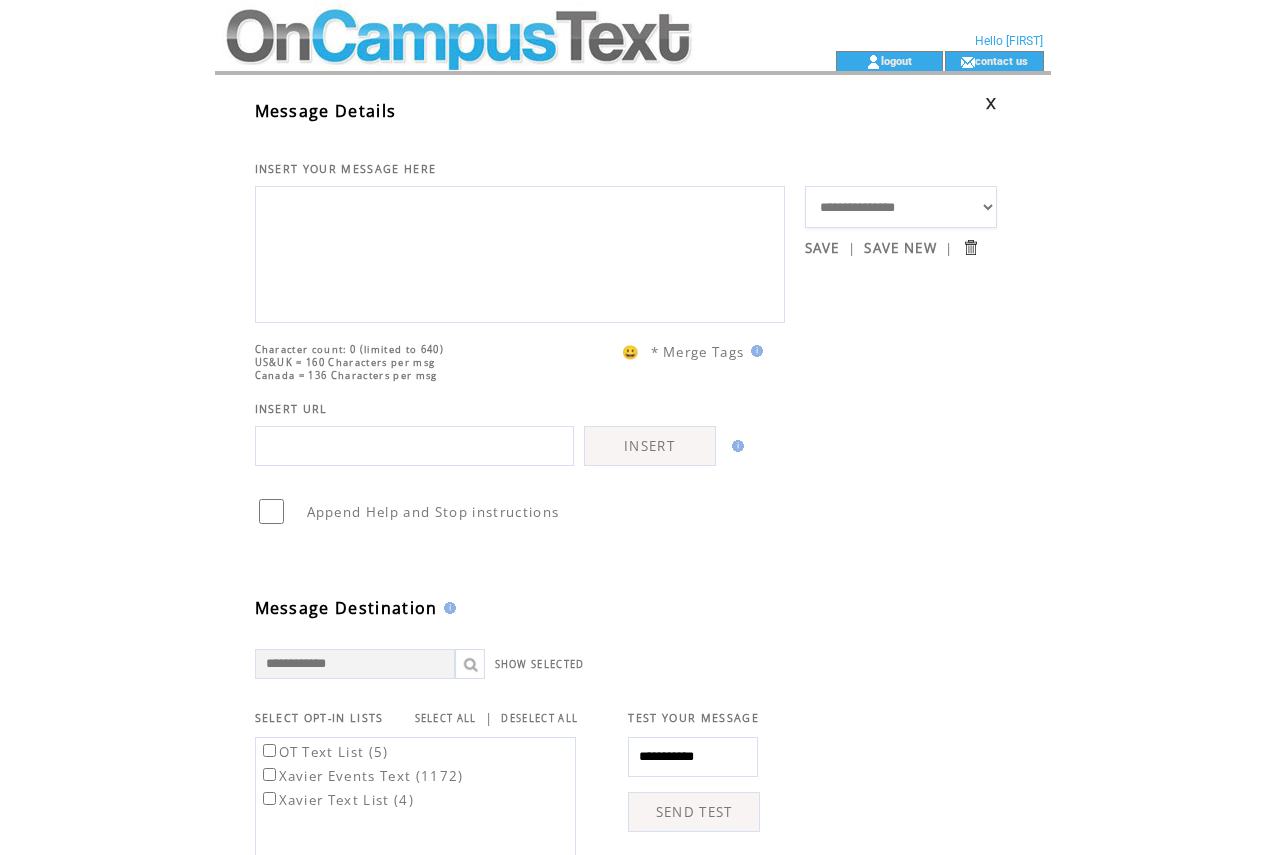 scroll, scrollTop: 0, scrollLeft: 0, axis: both 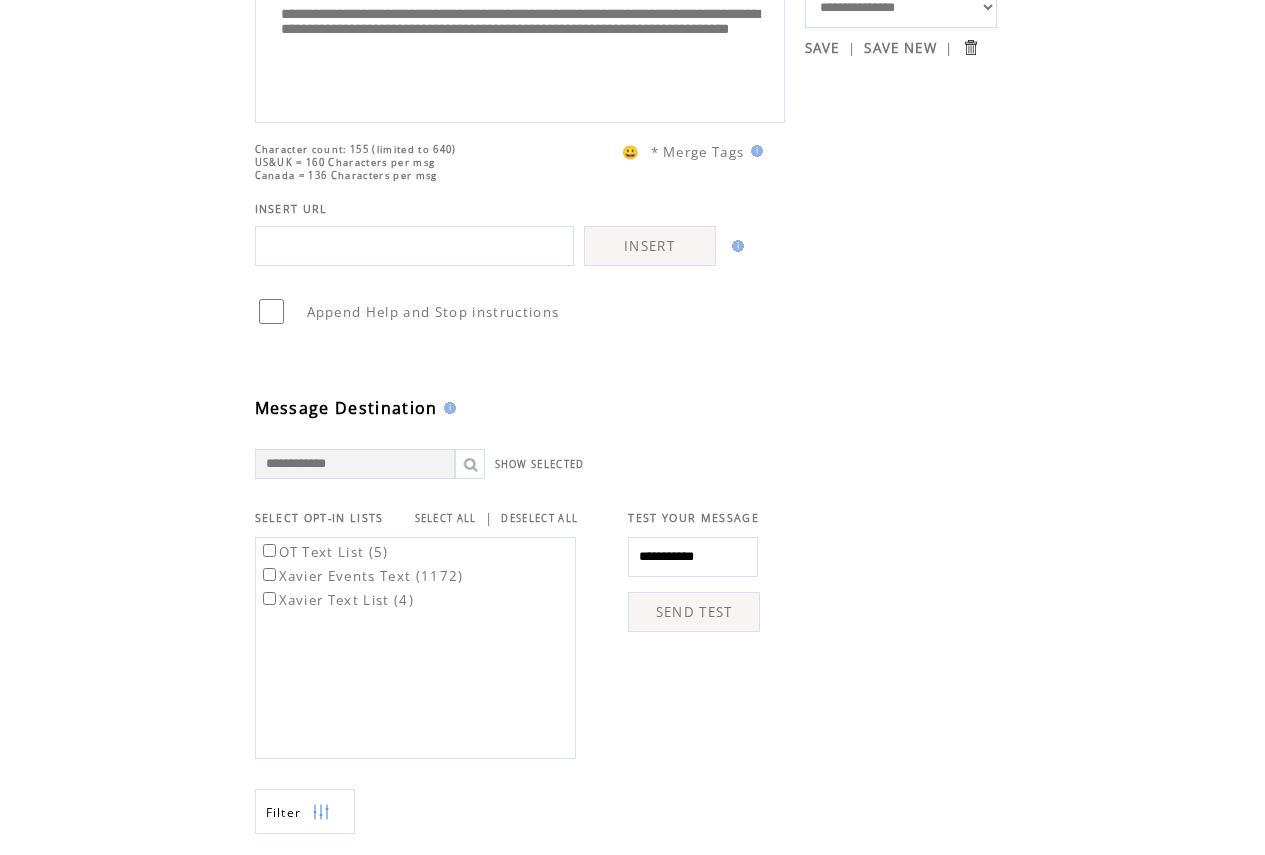 type on "**********" 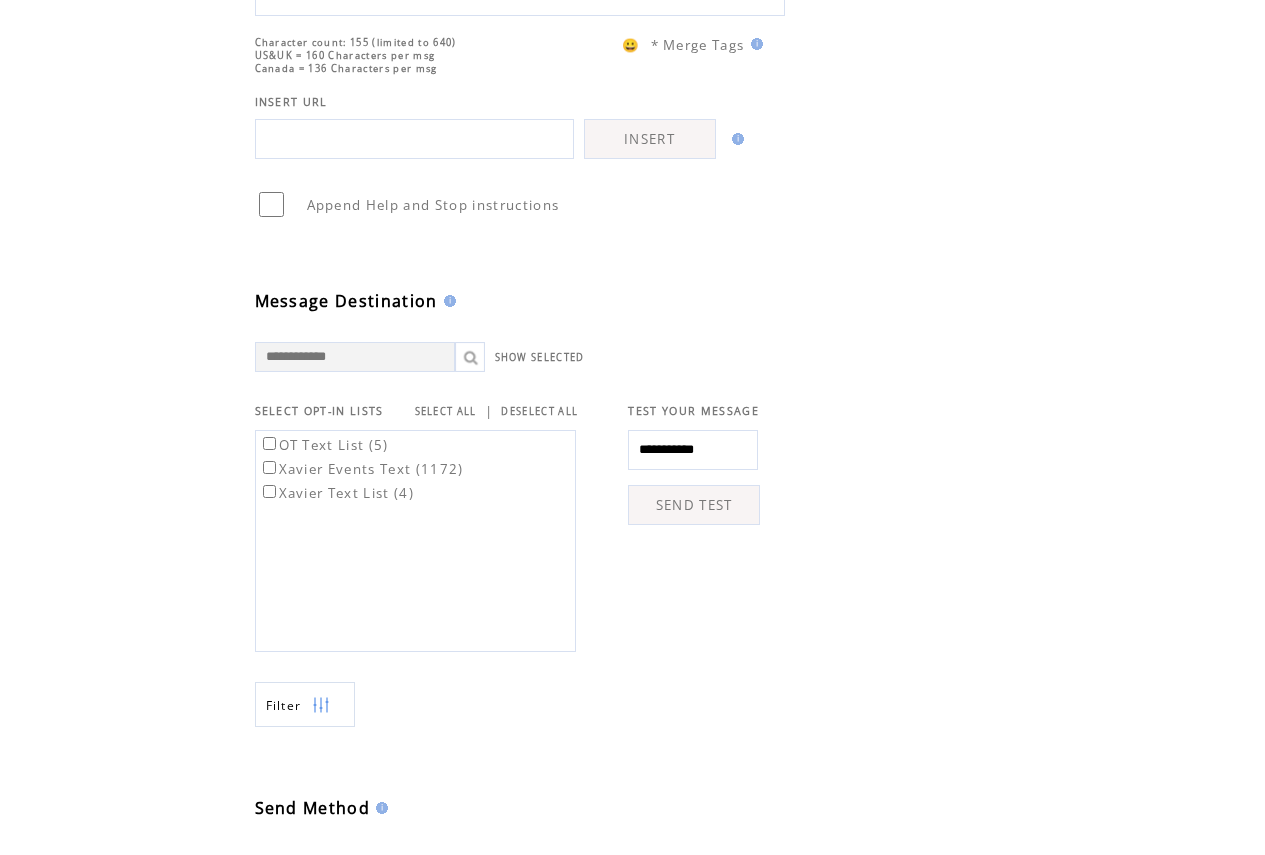 scroll, scrollTop: 586, scrollLeft: 0, axis: vertical 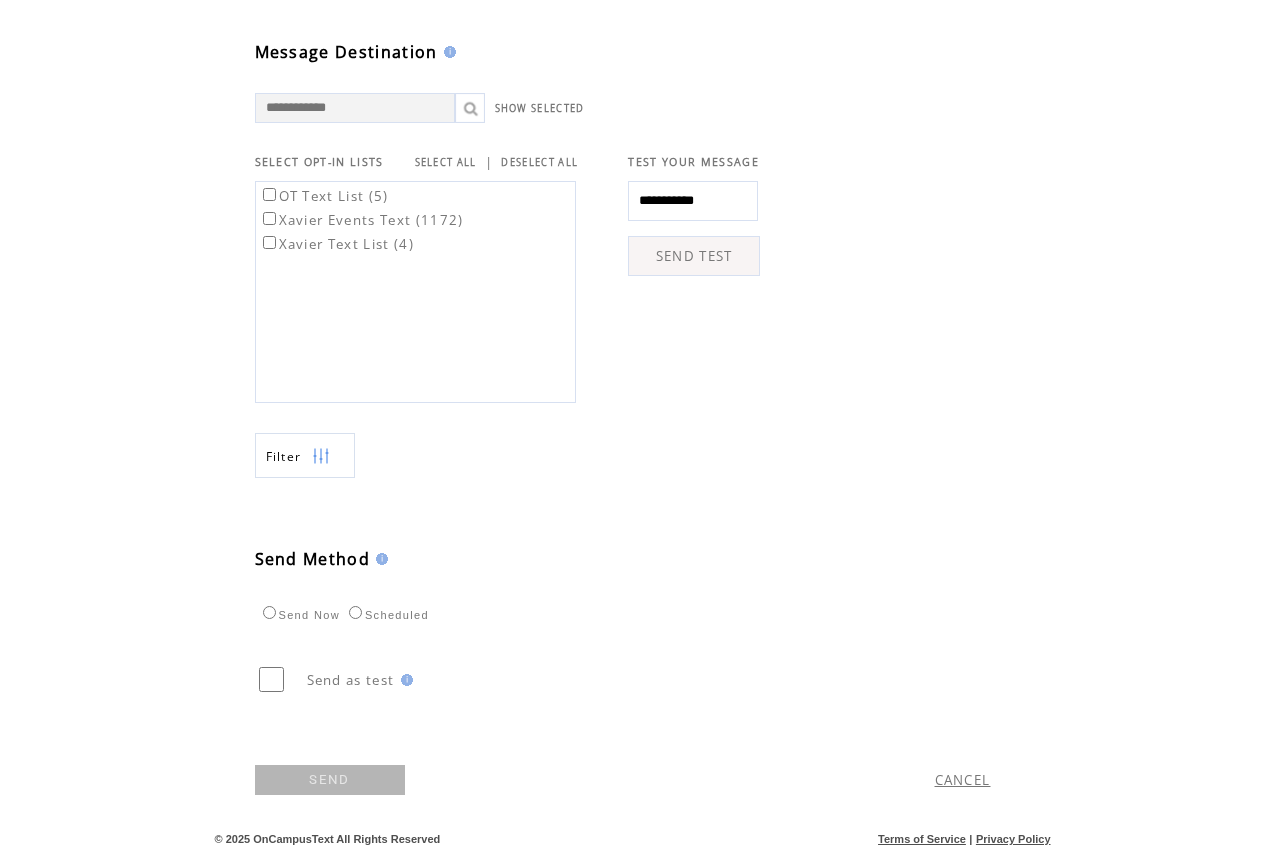 click on "Scheduled" at bounding box center (386, 612) 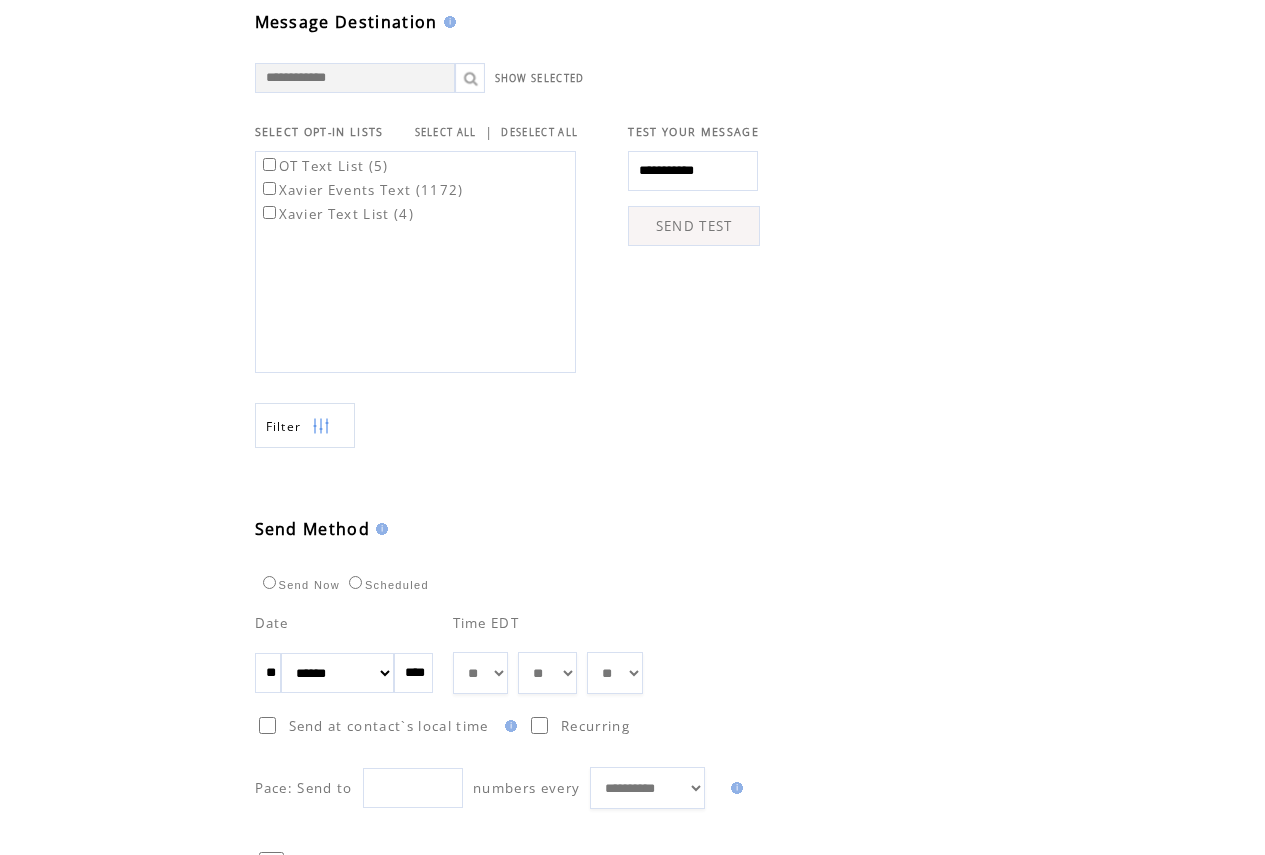 scroll, scrollTop: 686, scrollLeft: 0, axis: vertical 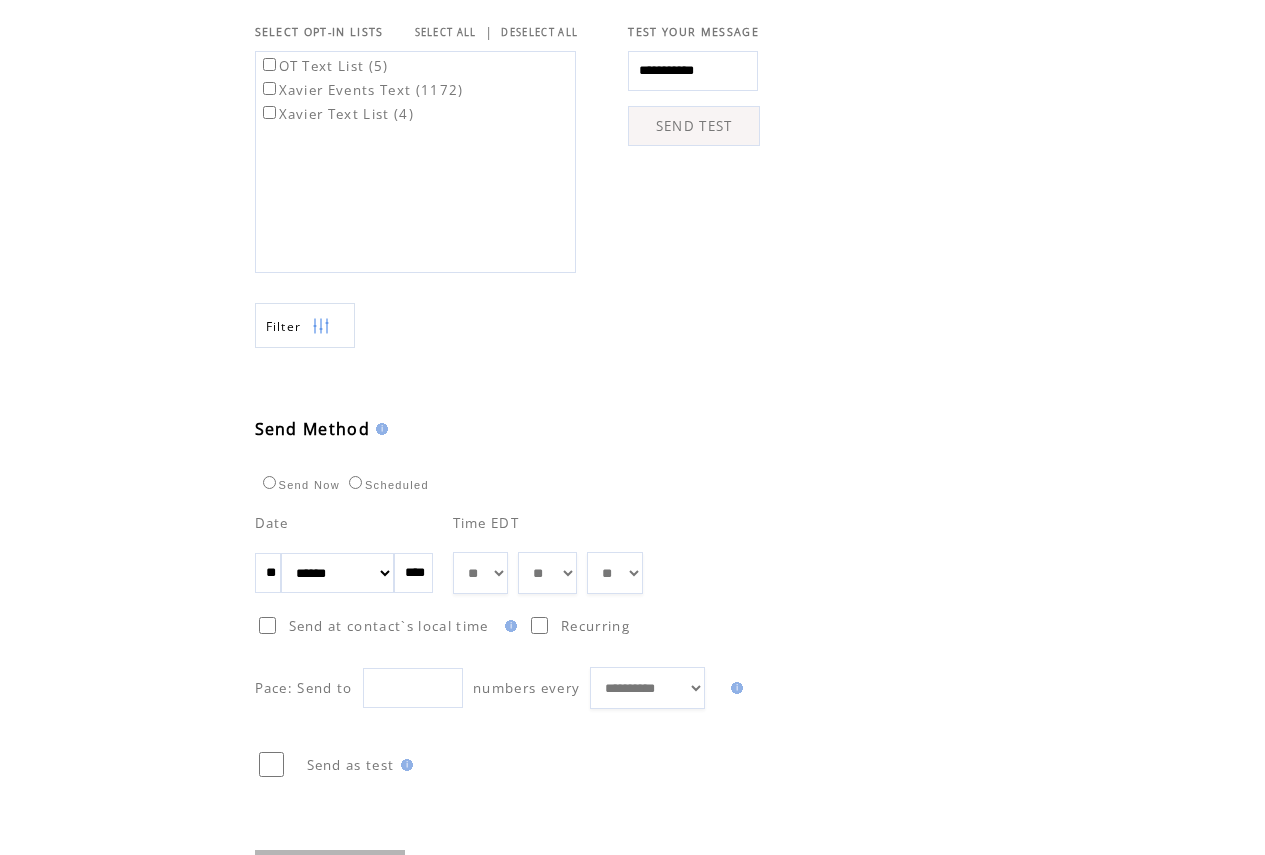 click on "**" at bounding box center (268, 573) 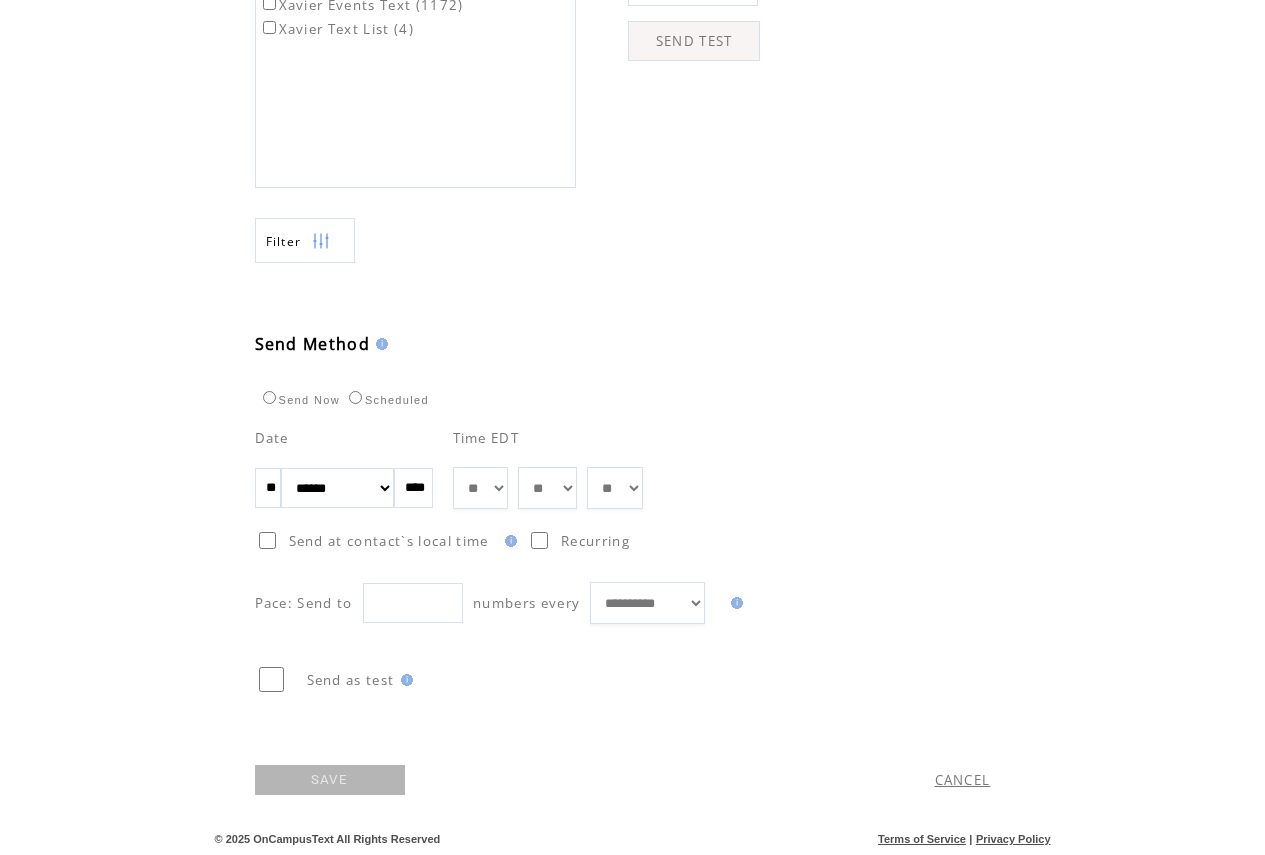 scroll, scrollTop: 801, scrollLeft: 0, axis: vertical 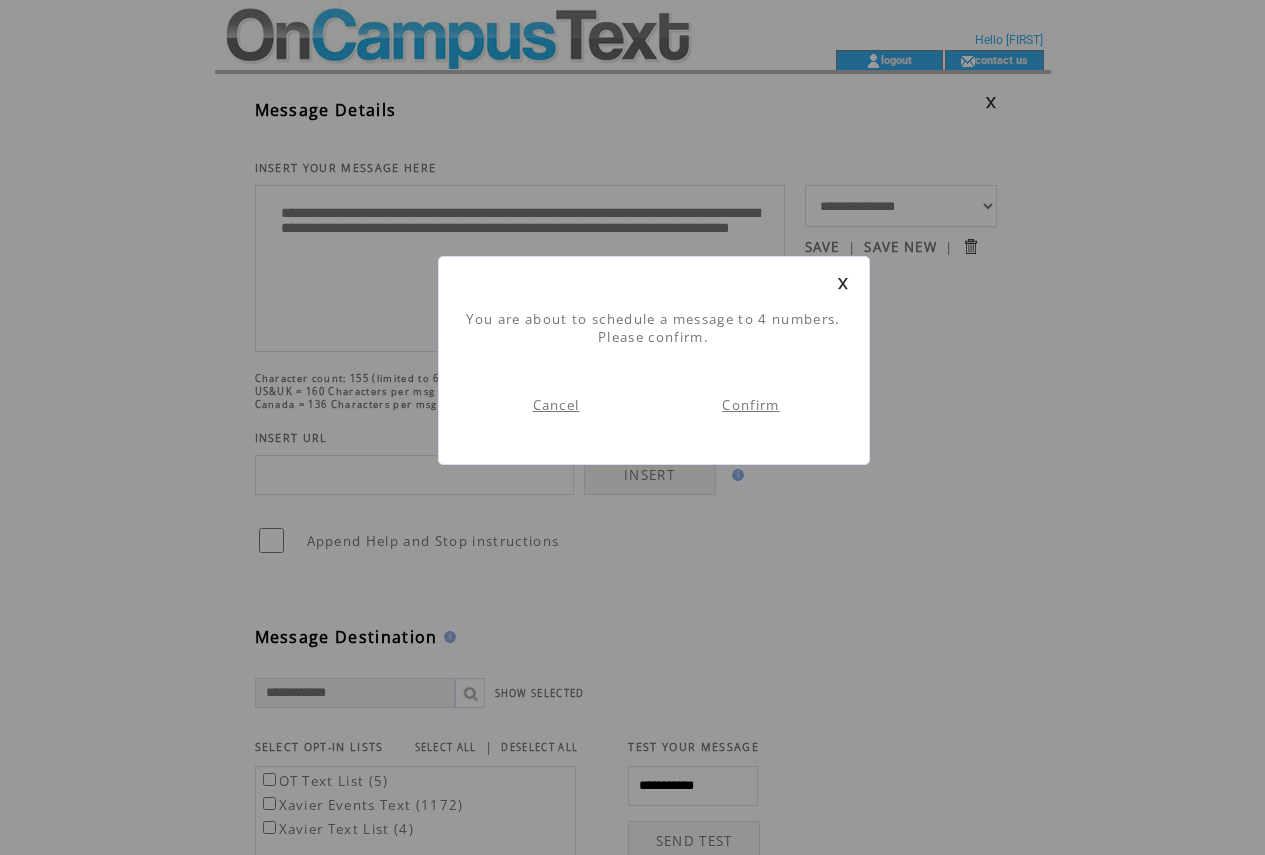 click on "Confirm" at bounding box center [750, 405] 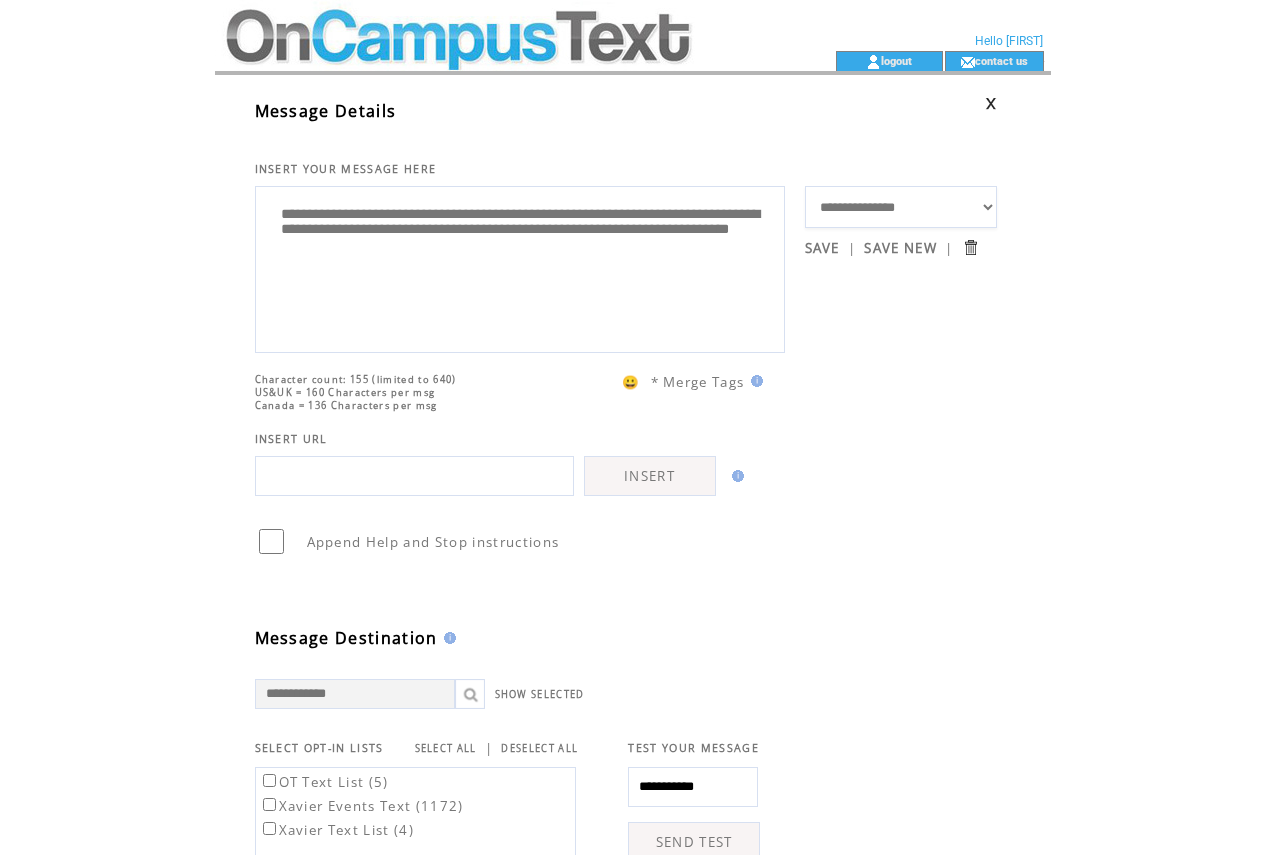 scroll, scrollTop: 1, scrollLeft: 0, axis: vertical 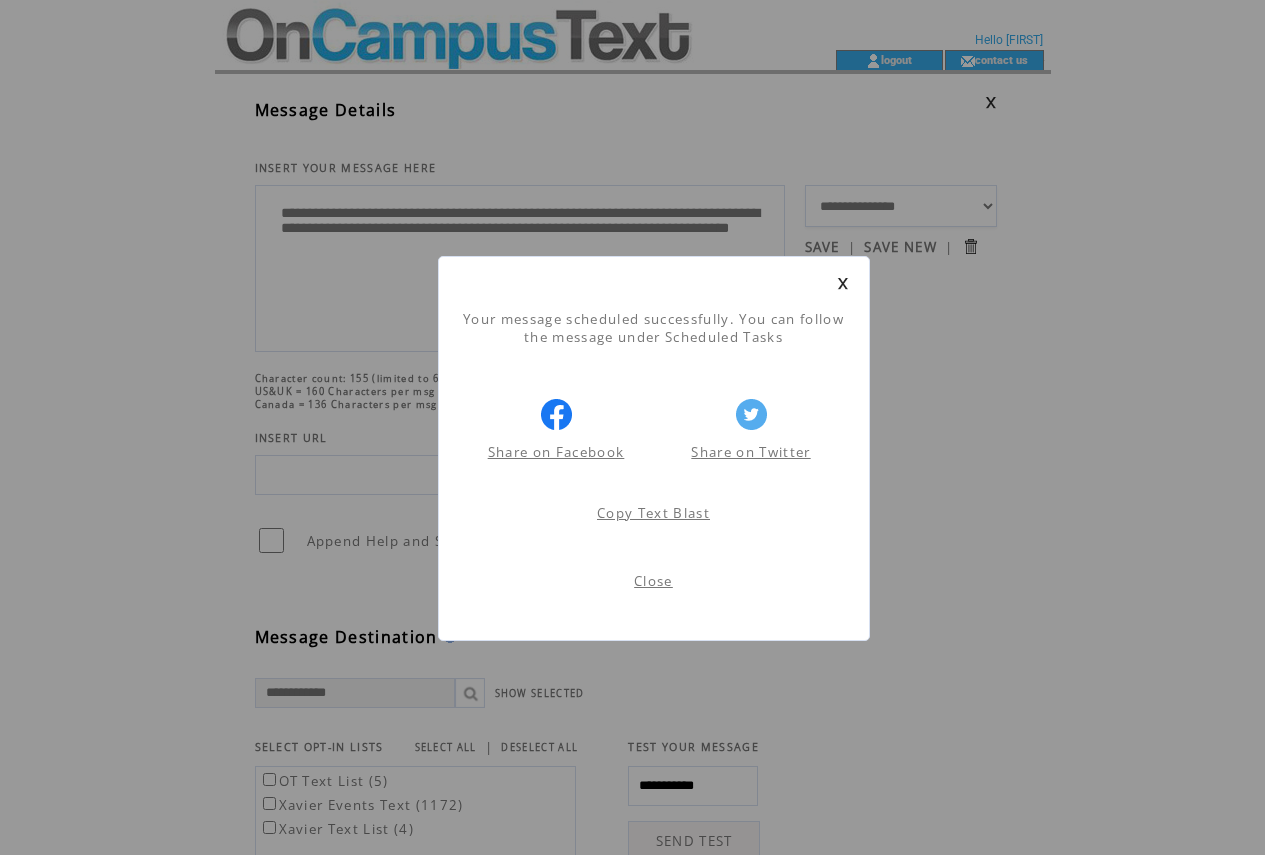 click on "Close" at bounding box center [653, 581] 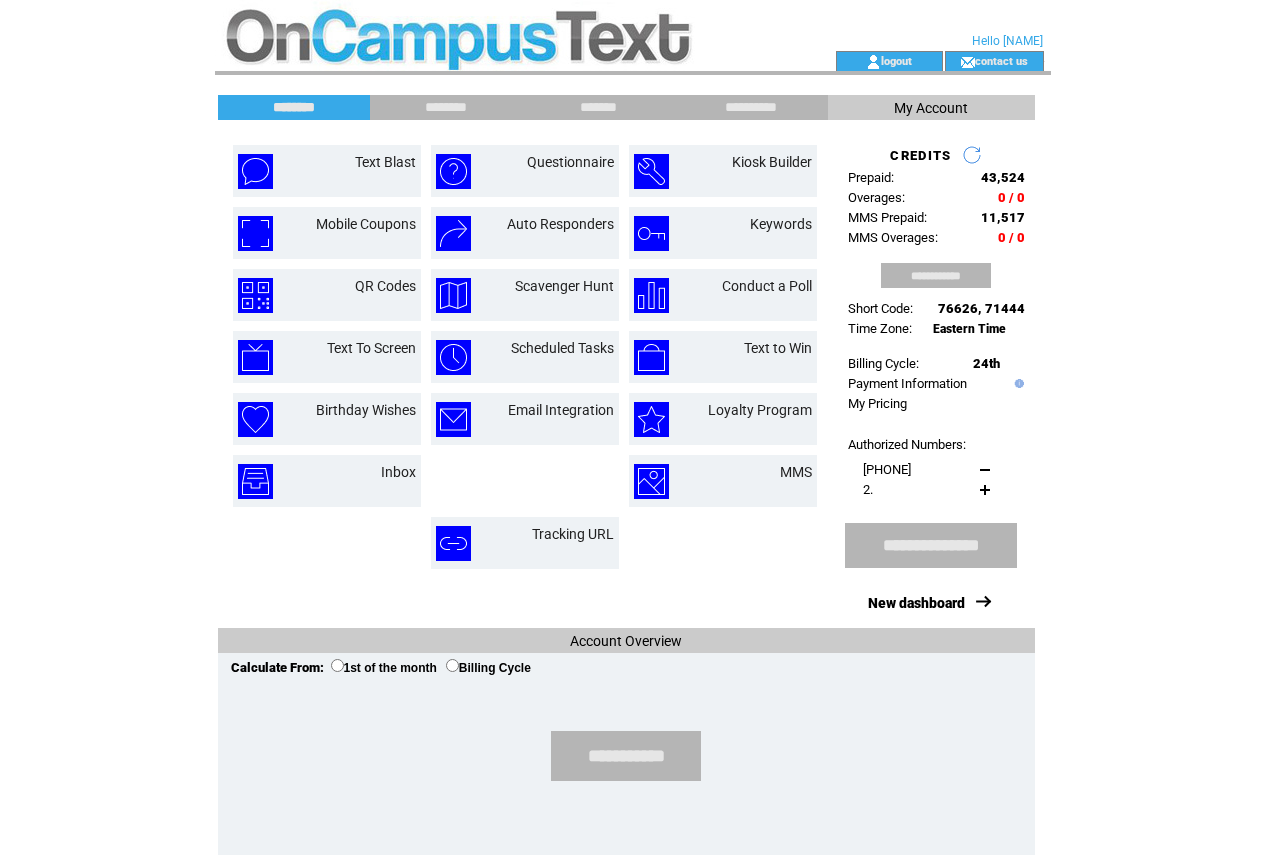 scroll, scrollTop: 0, scrollLeft: 0, axis: both 